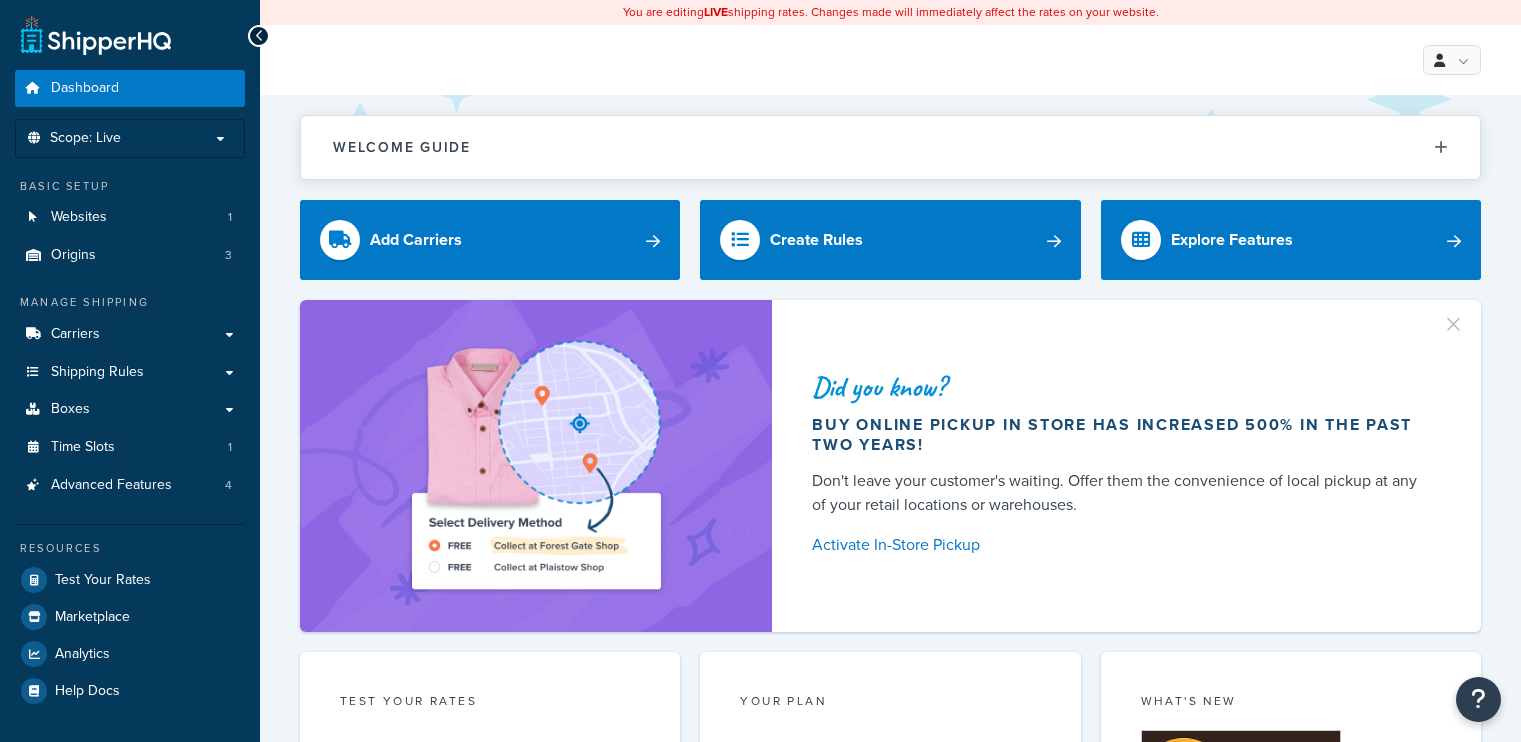 scroll, scrollTop: 0, scrollLeft: 0, axis: both 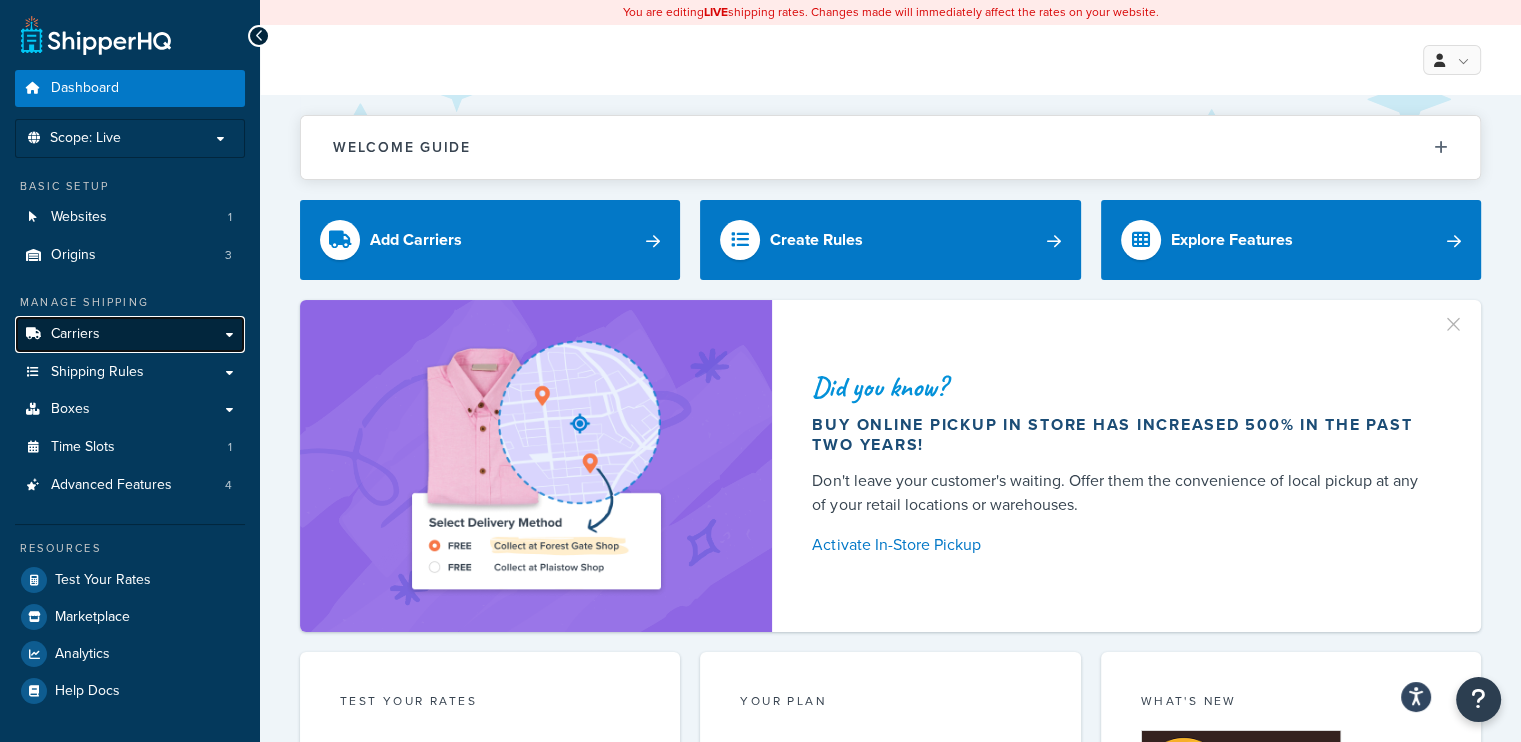 click on "Carriers" at bounding box center [130, 334] 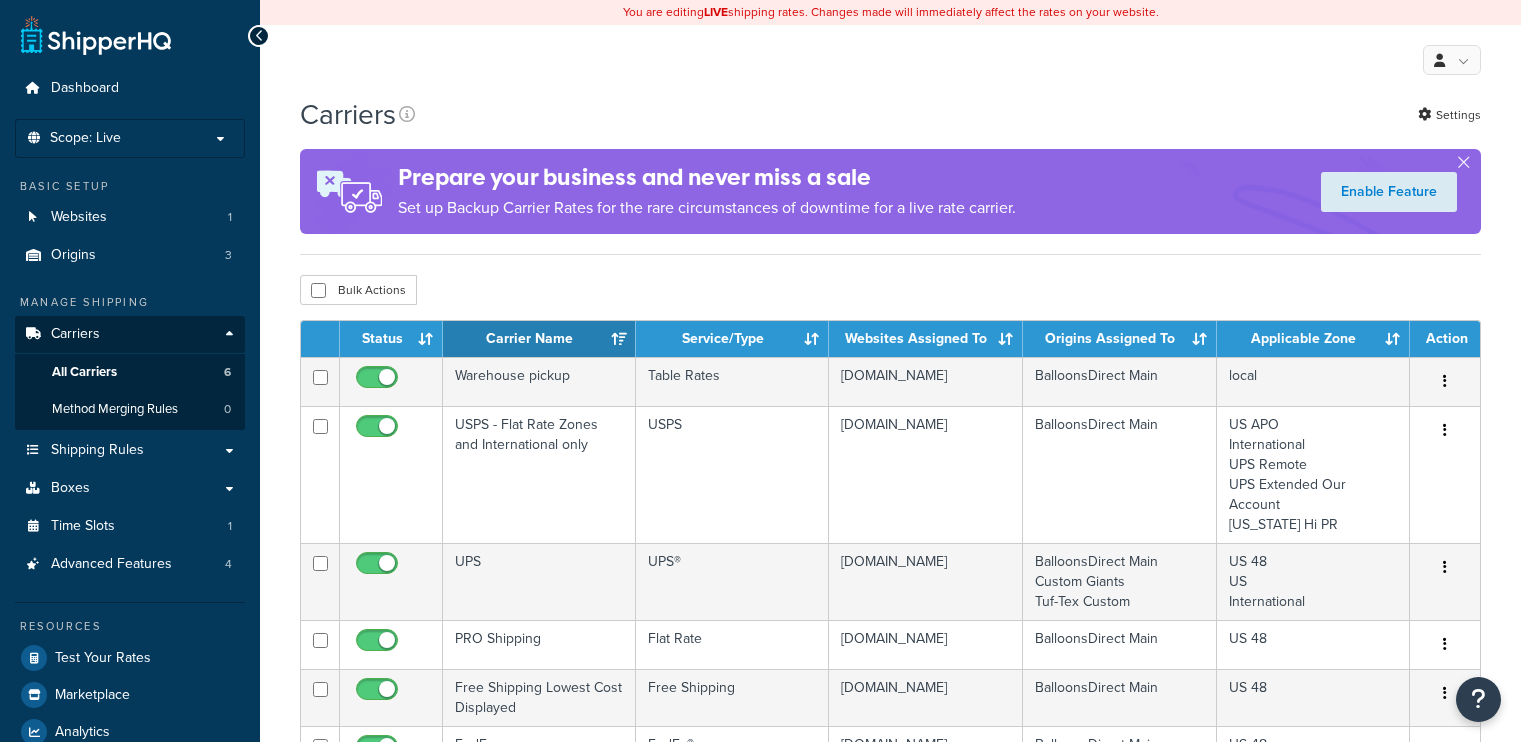 scroll, scrollTop: 0, scrollLeft: 0, axis: both 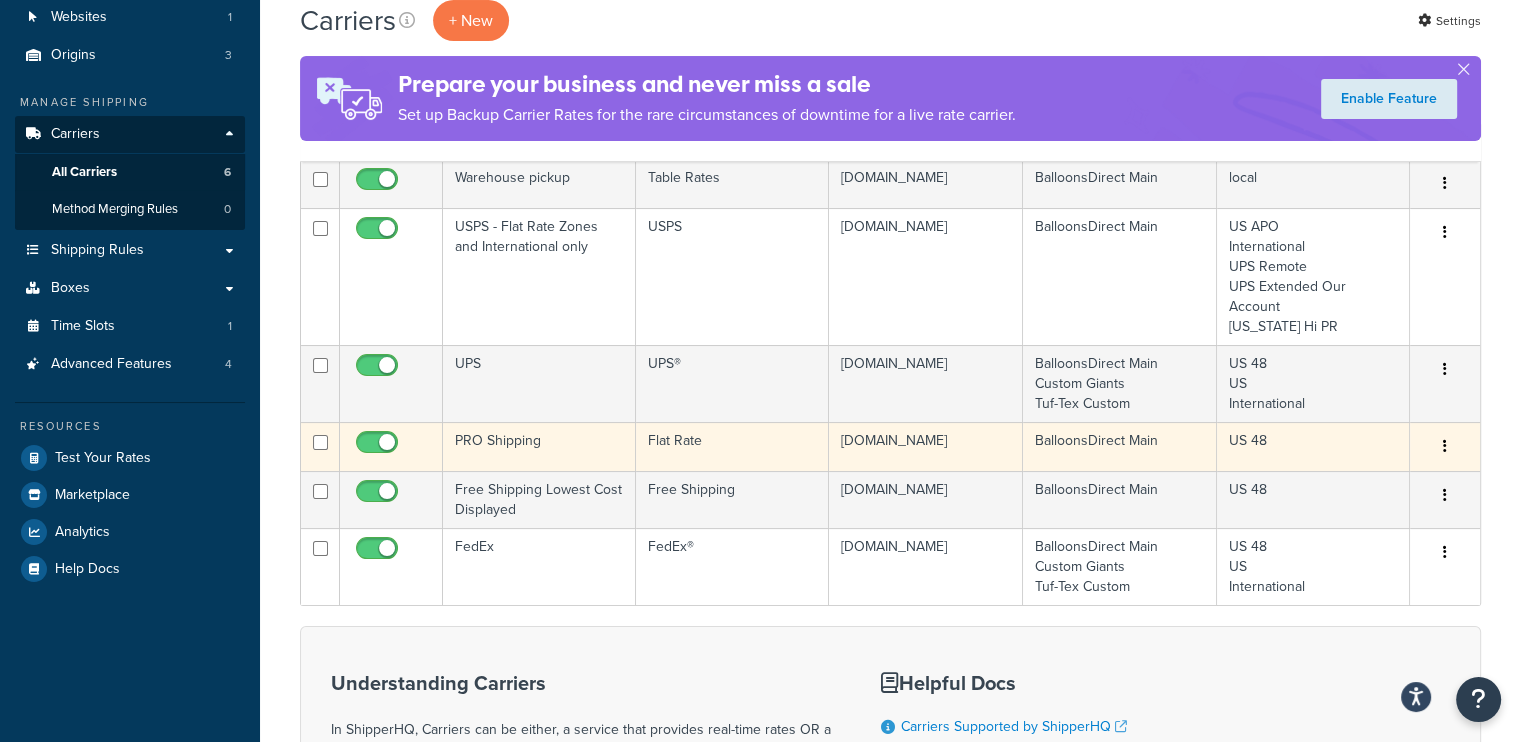 click at bounding box center (1445, 447) 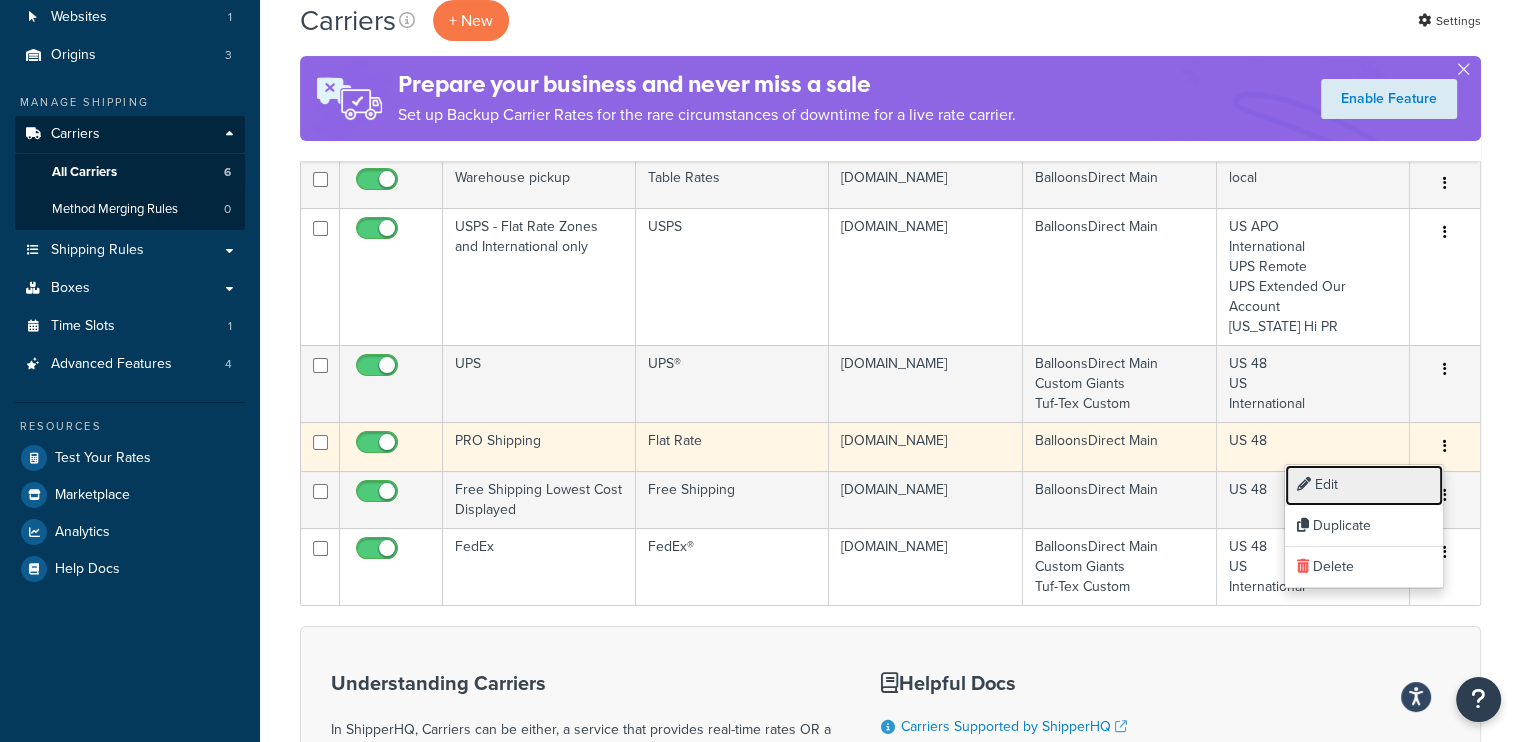 click on "Edit" at bounding box center [1364, 485] 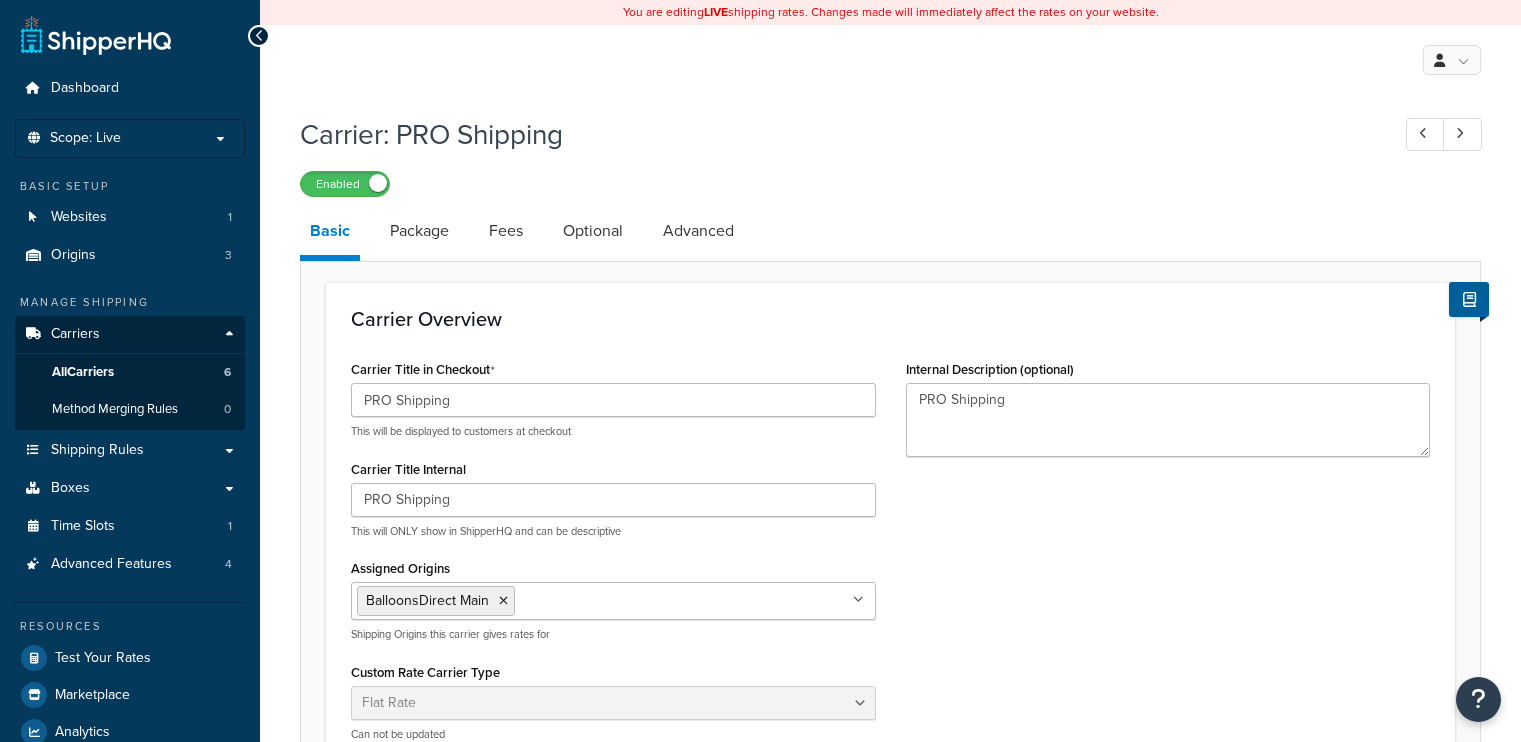 select on "flat" 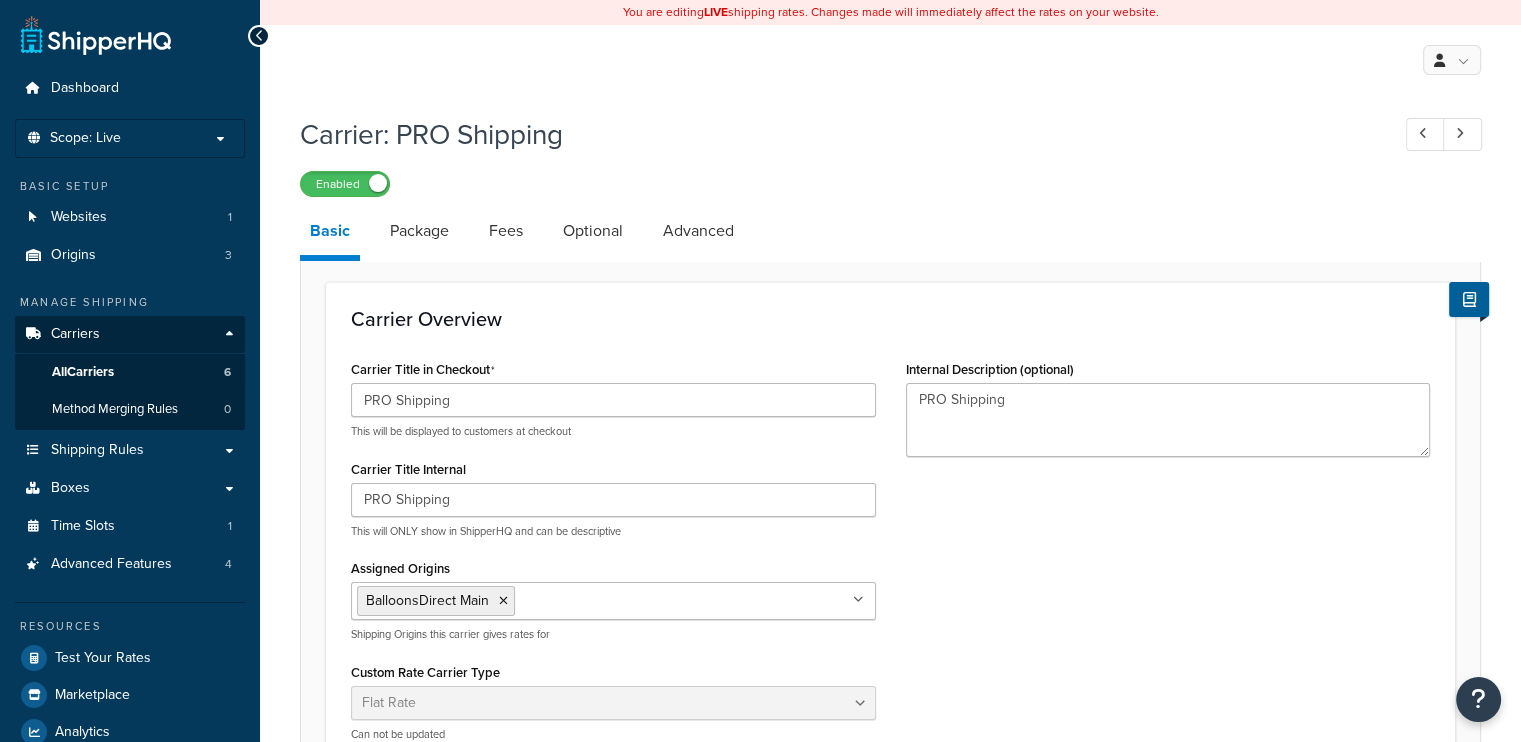 scroll, scrollTop: 0, scrollLeft: 0, axis: both 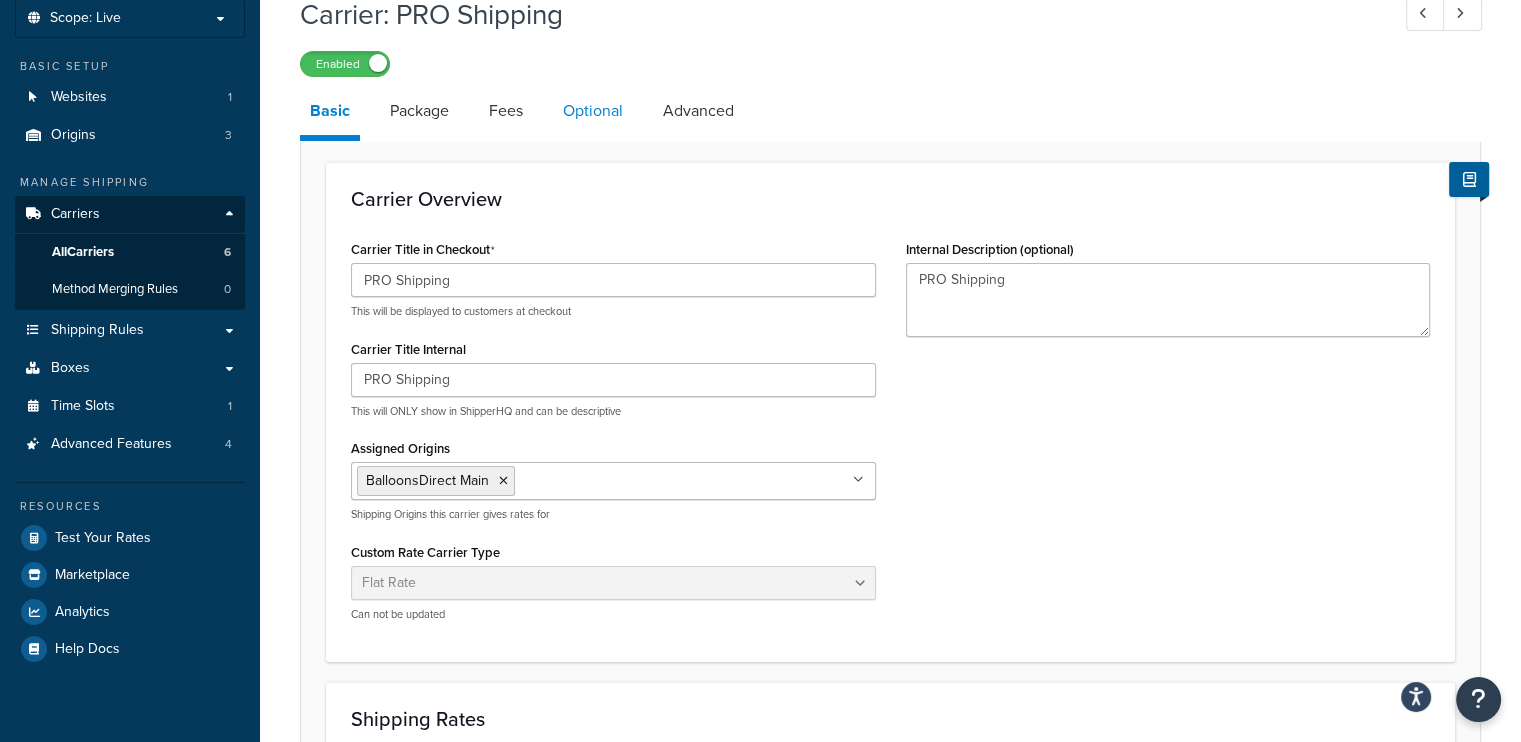 click on "Optional" at bounding box center (593, 111) 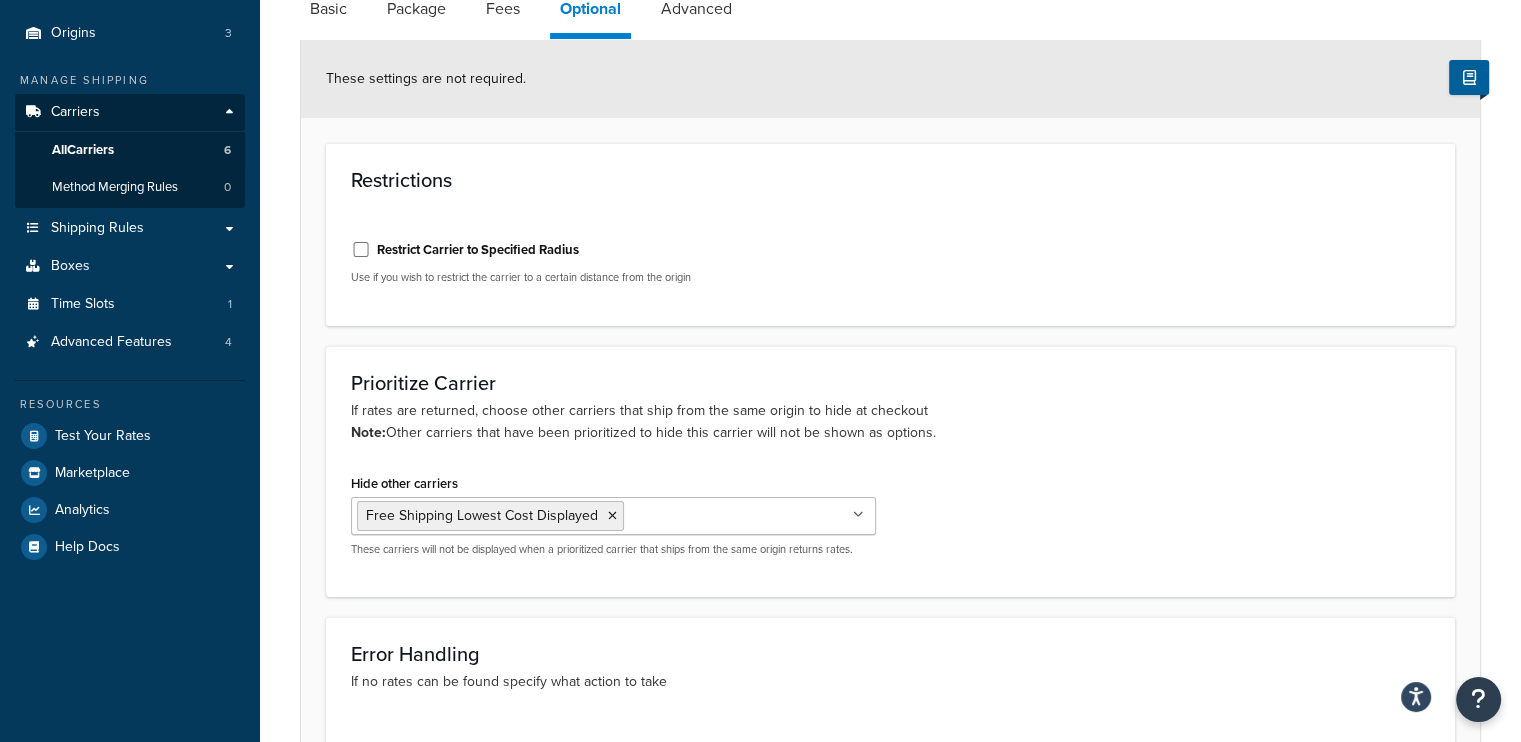 scroll, scrollTop: 231, scrollLeft: 0, axis: vertical 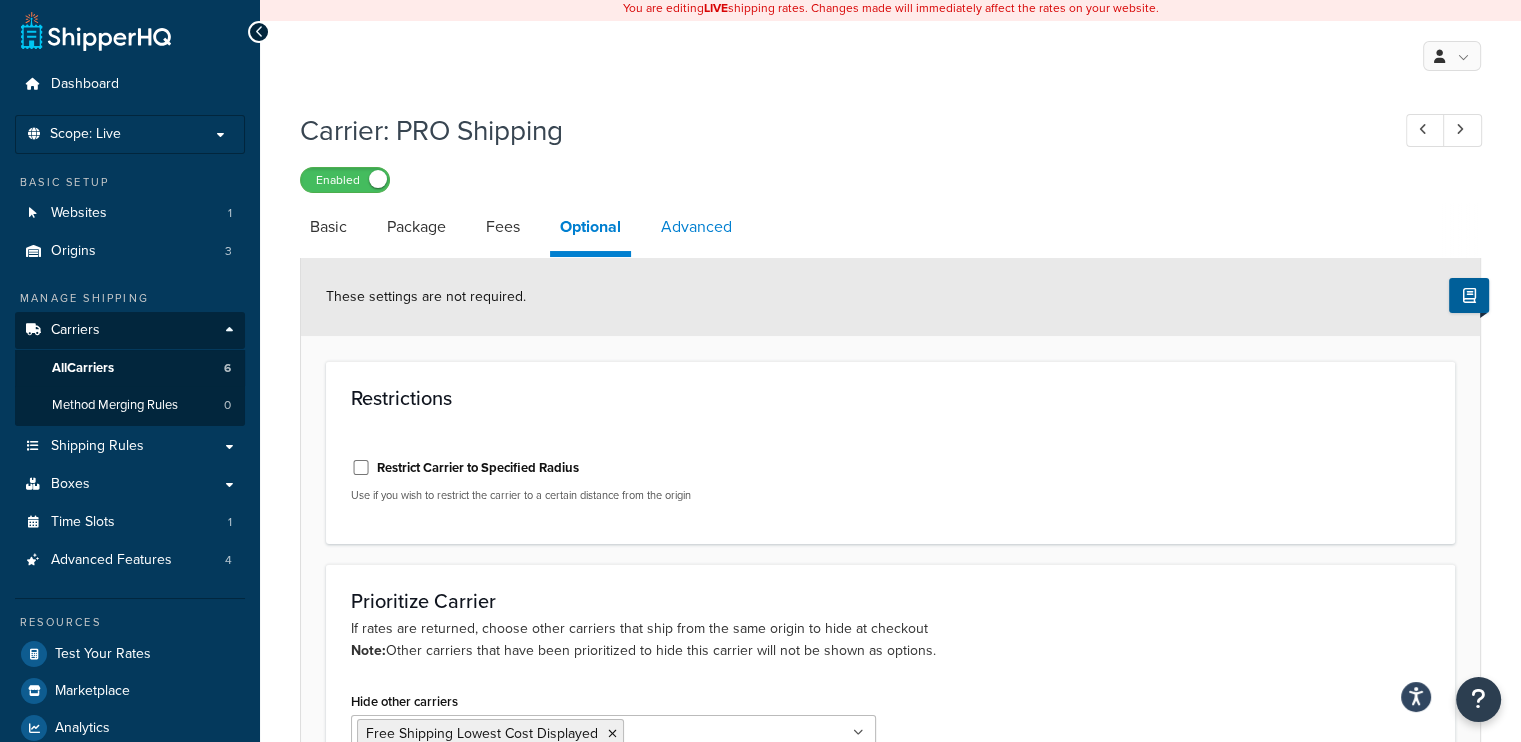 click on "Advanced" at bounding box center (696, 227) 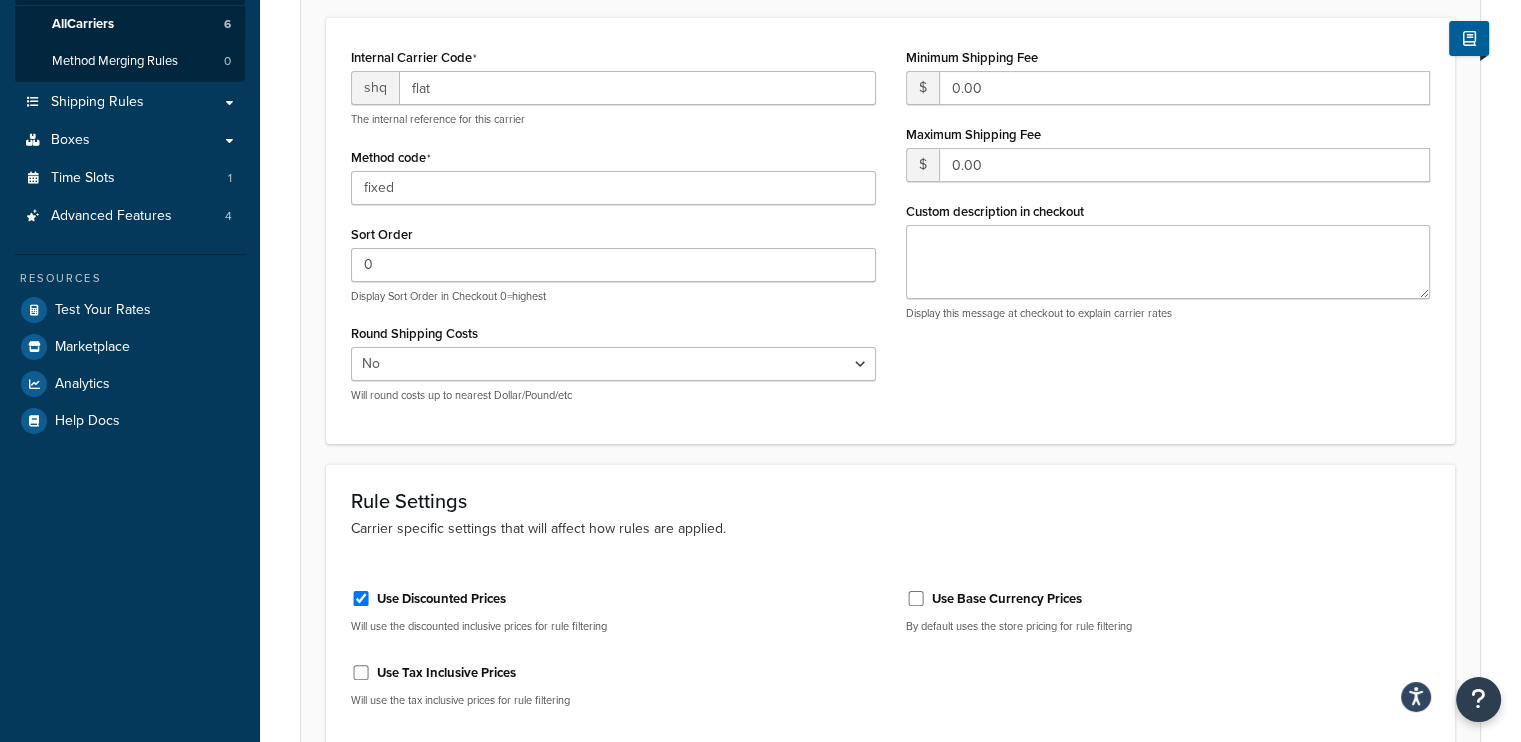 scroll, scrollTop: 0, scrollLeft: 0, axis: both 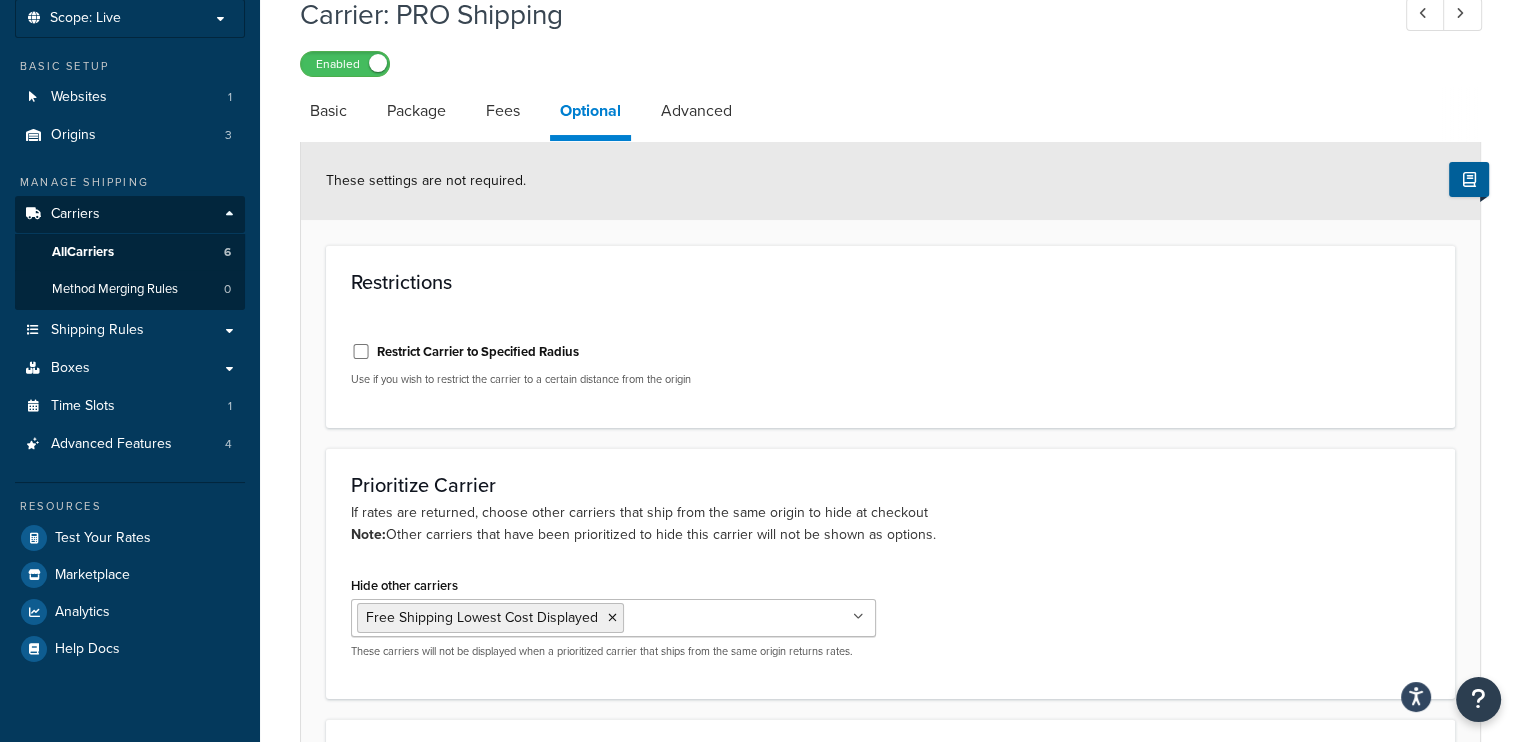 select on "flat" 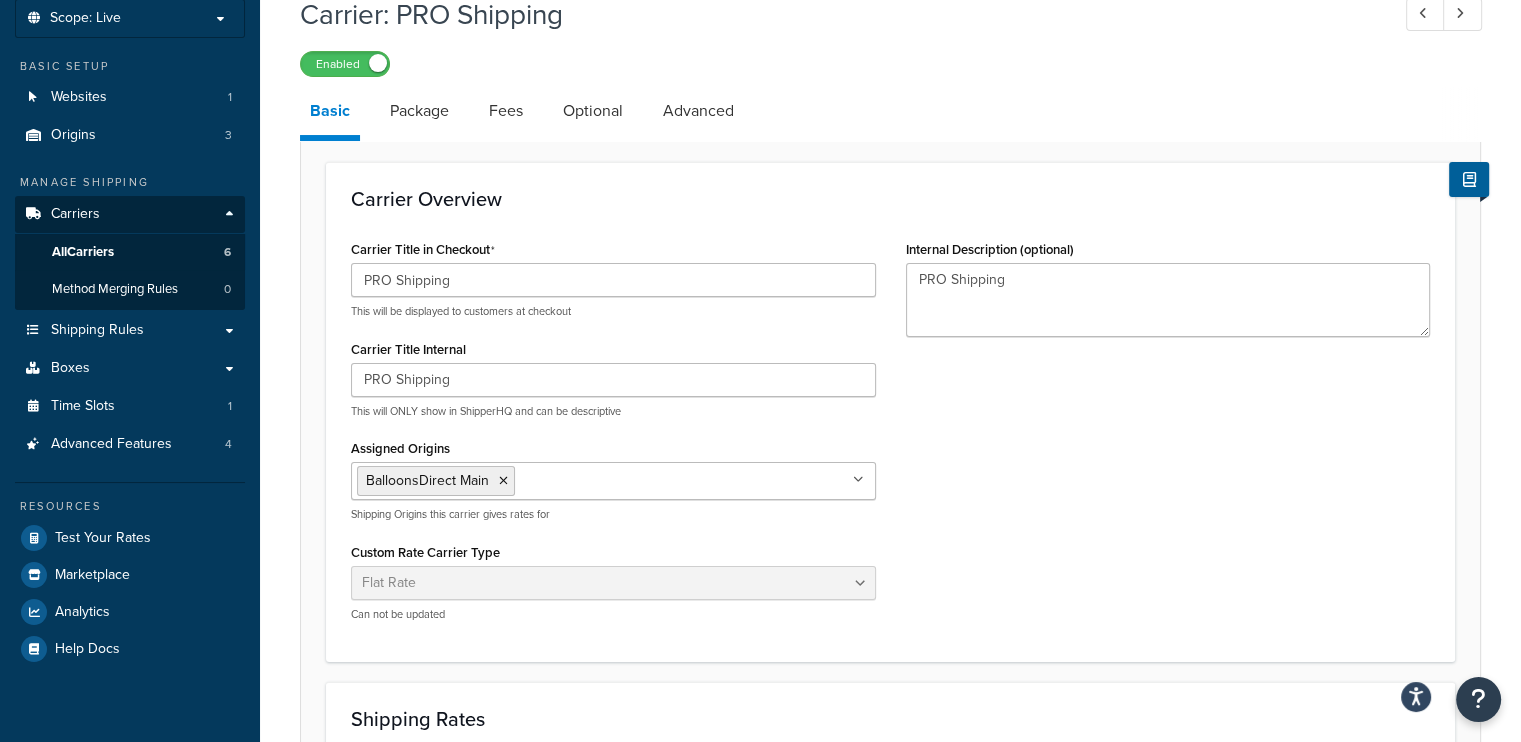 scroll, scrollTop: 0, scrollLeft: 0, axis: both 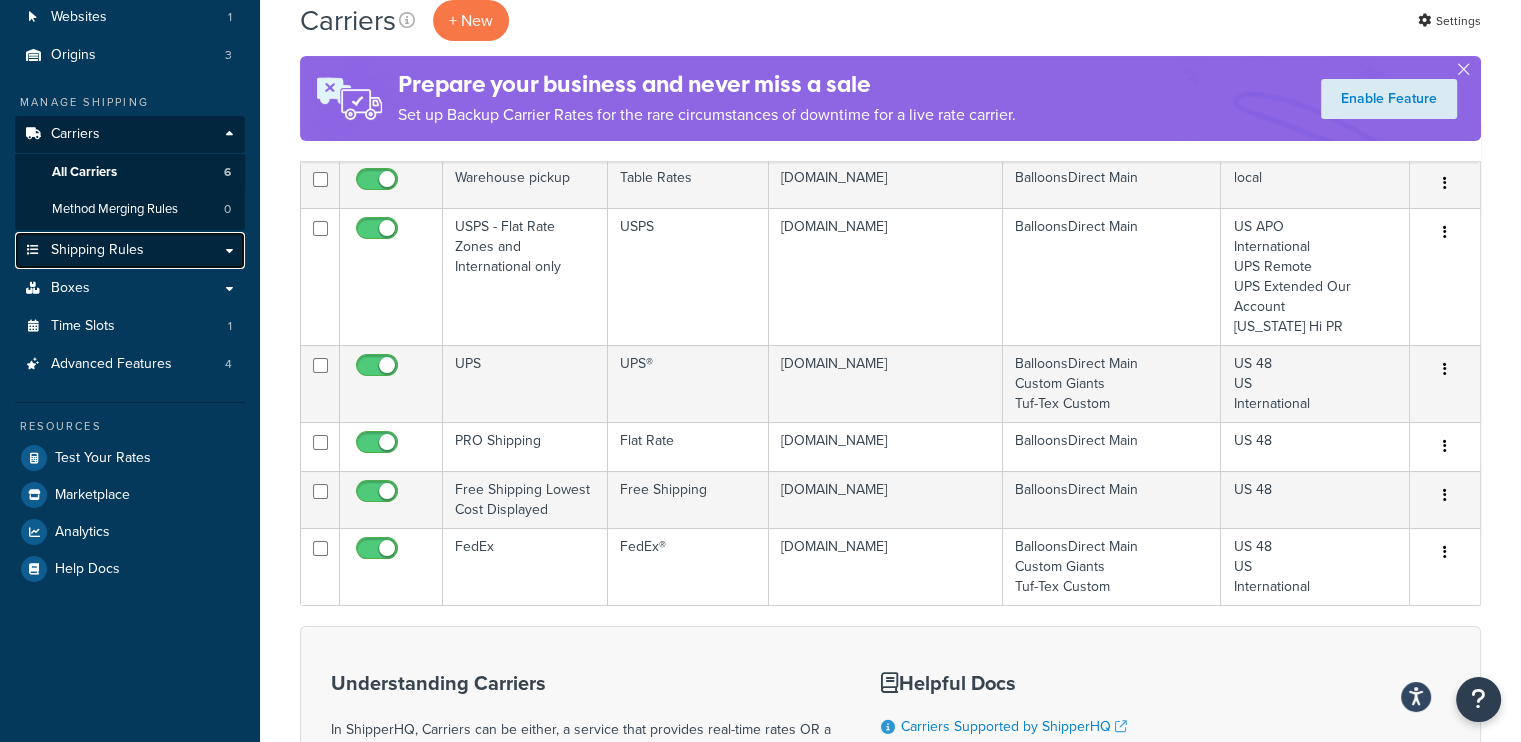 click on "Shipping Rules" at bounding box center [97, 250] 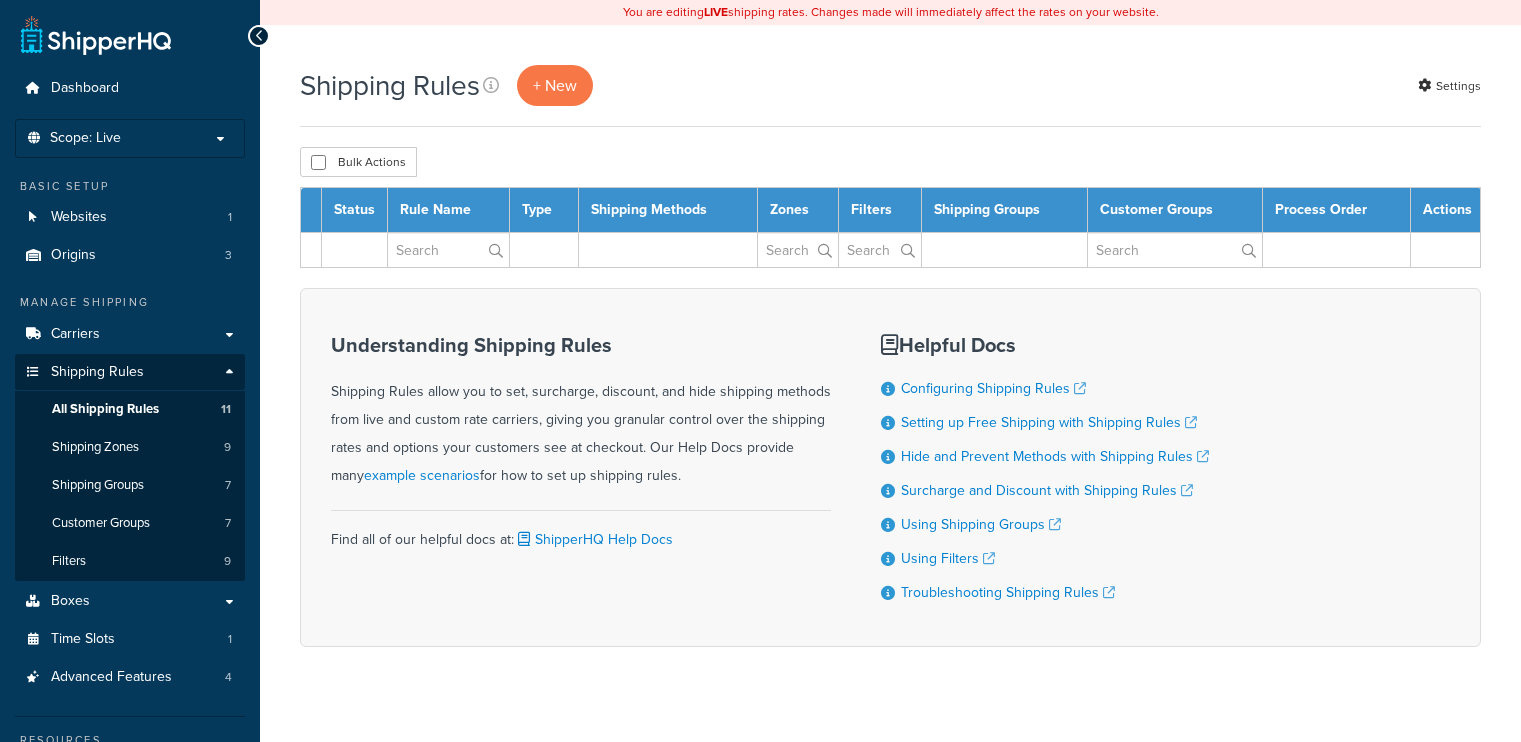 scroll, scrollTop: 0, scrollLeft: 0, axis: both 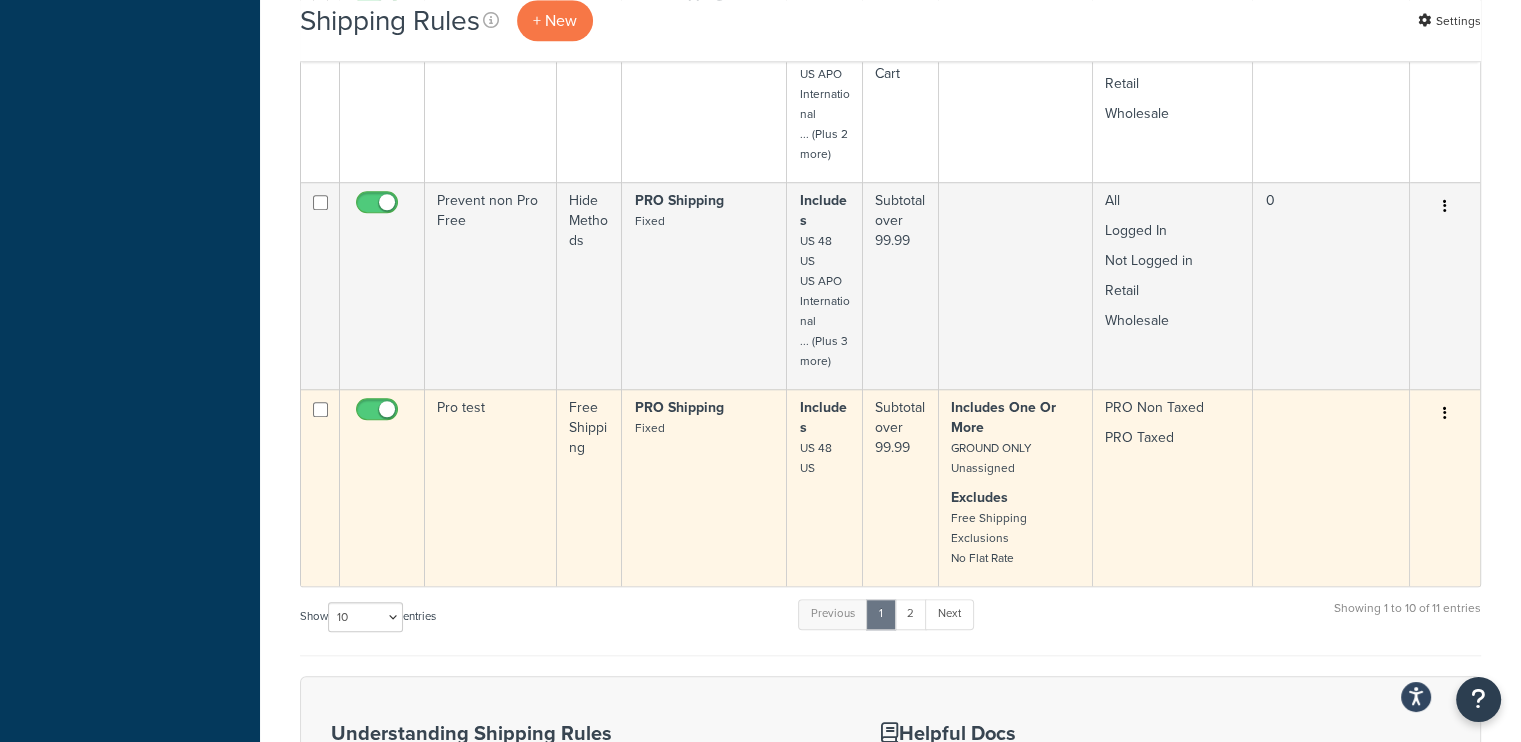 click at bounding box center (1445, 413) 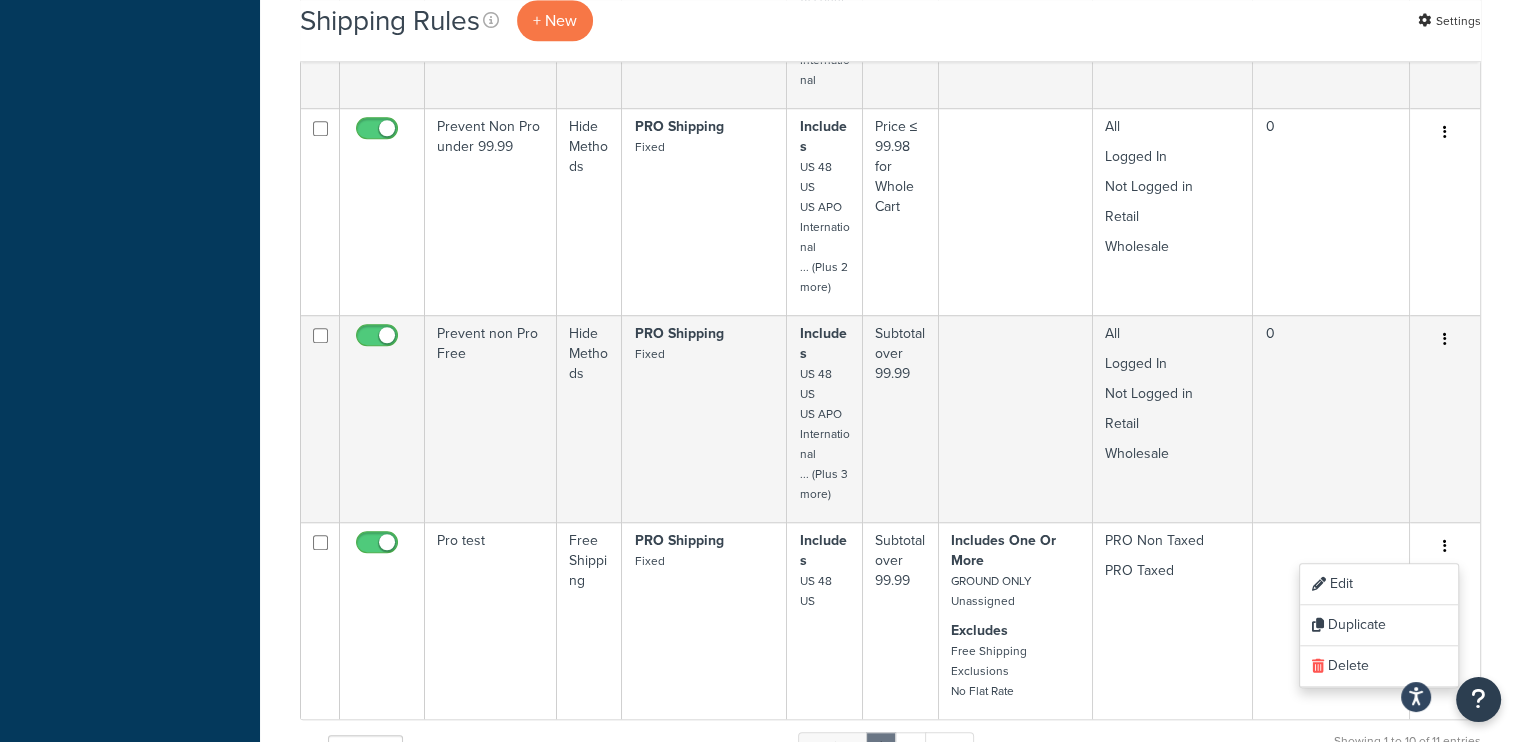 scroll, scrollTop: 1538, scrollLeft: 0, axis: vertical 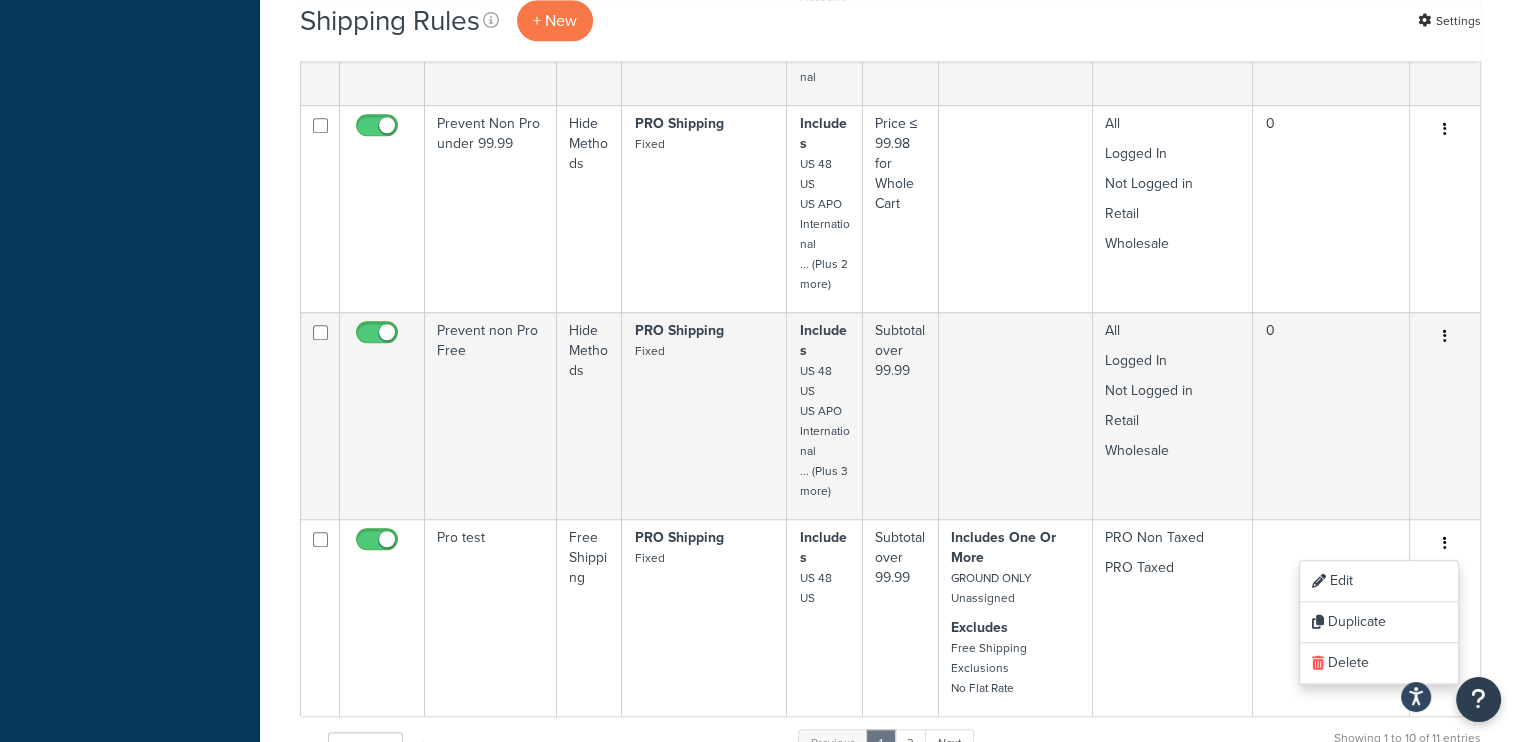 type 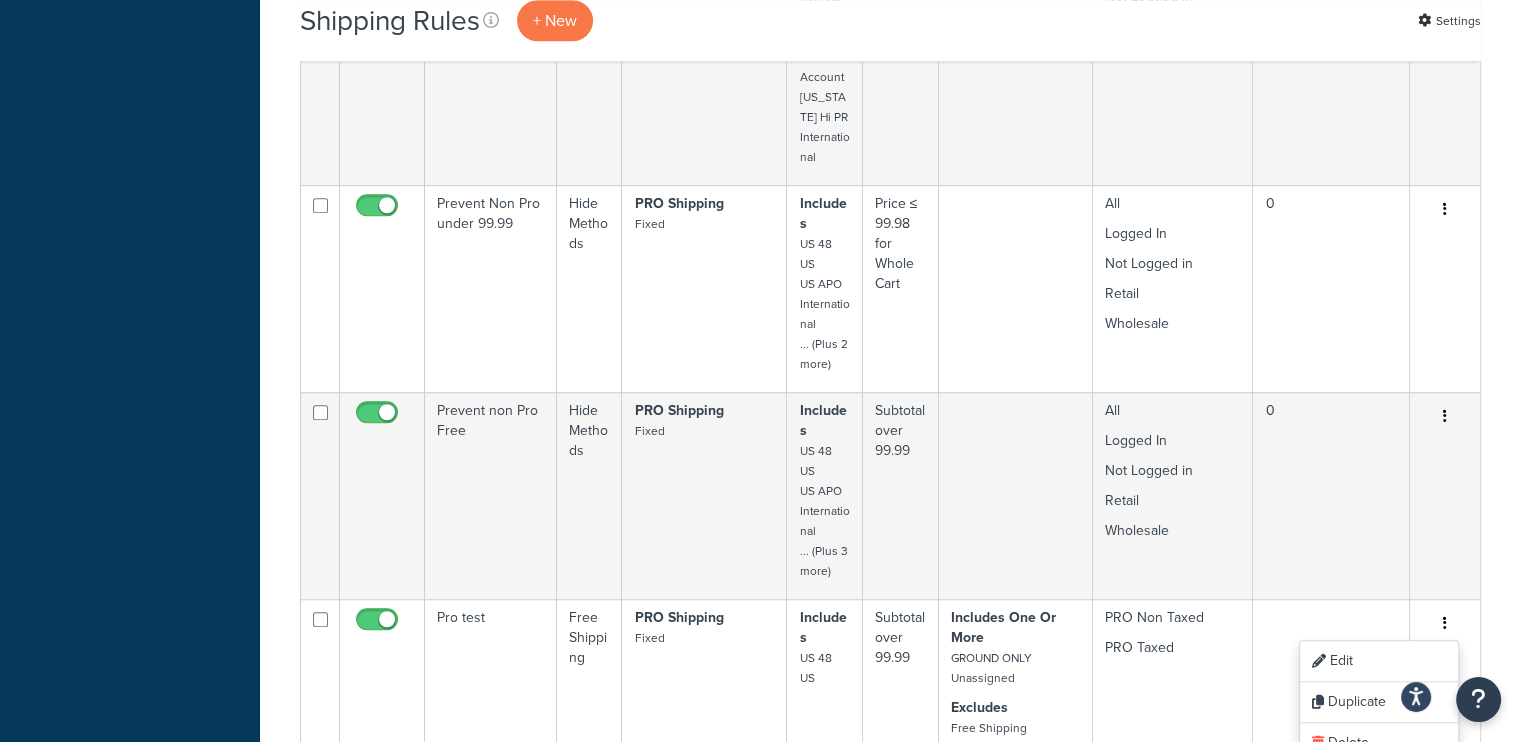 scroll, scrollTop: 1512, scrollLeft: 0, axis: vertical 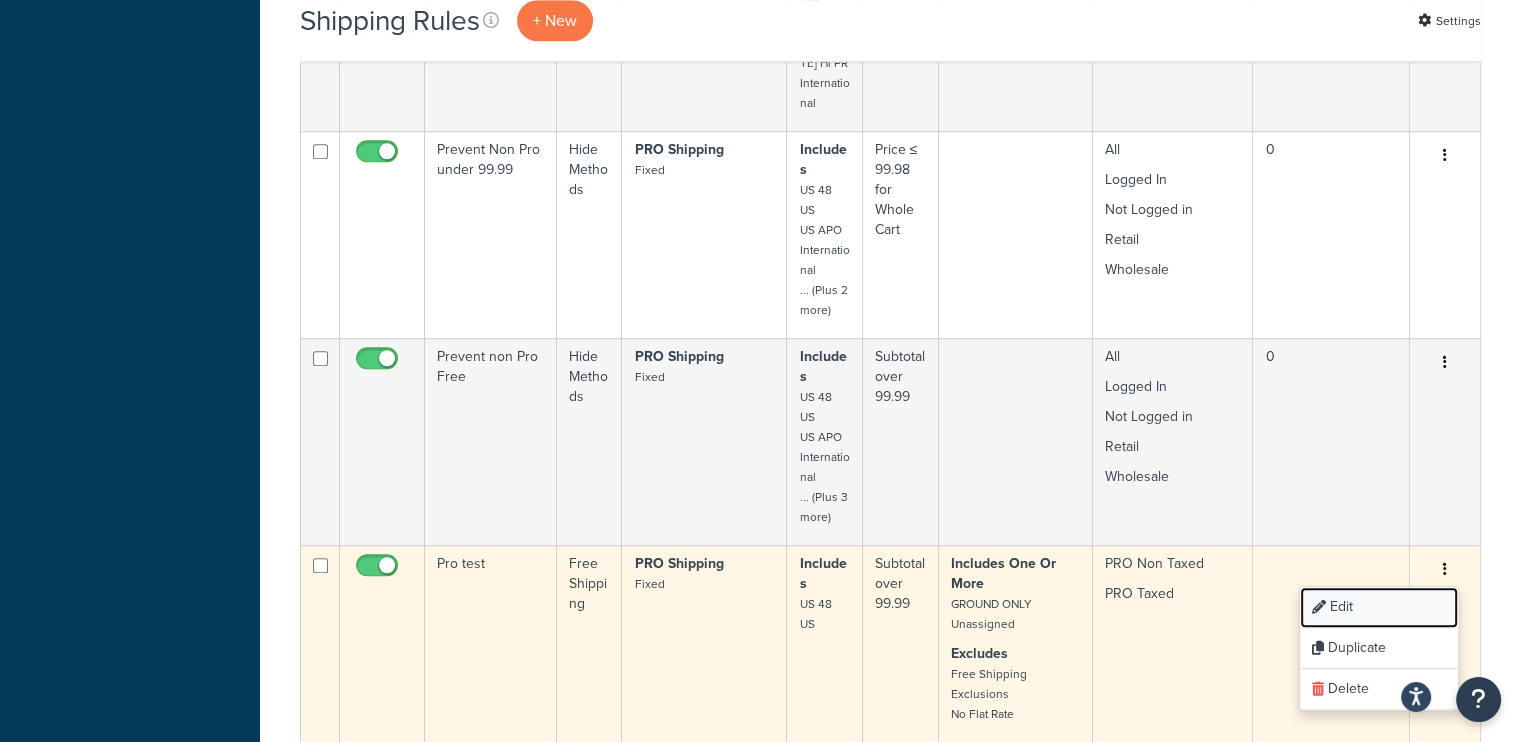 click on "Edit" at bounding box center [1379, 607] 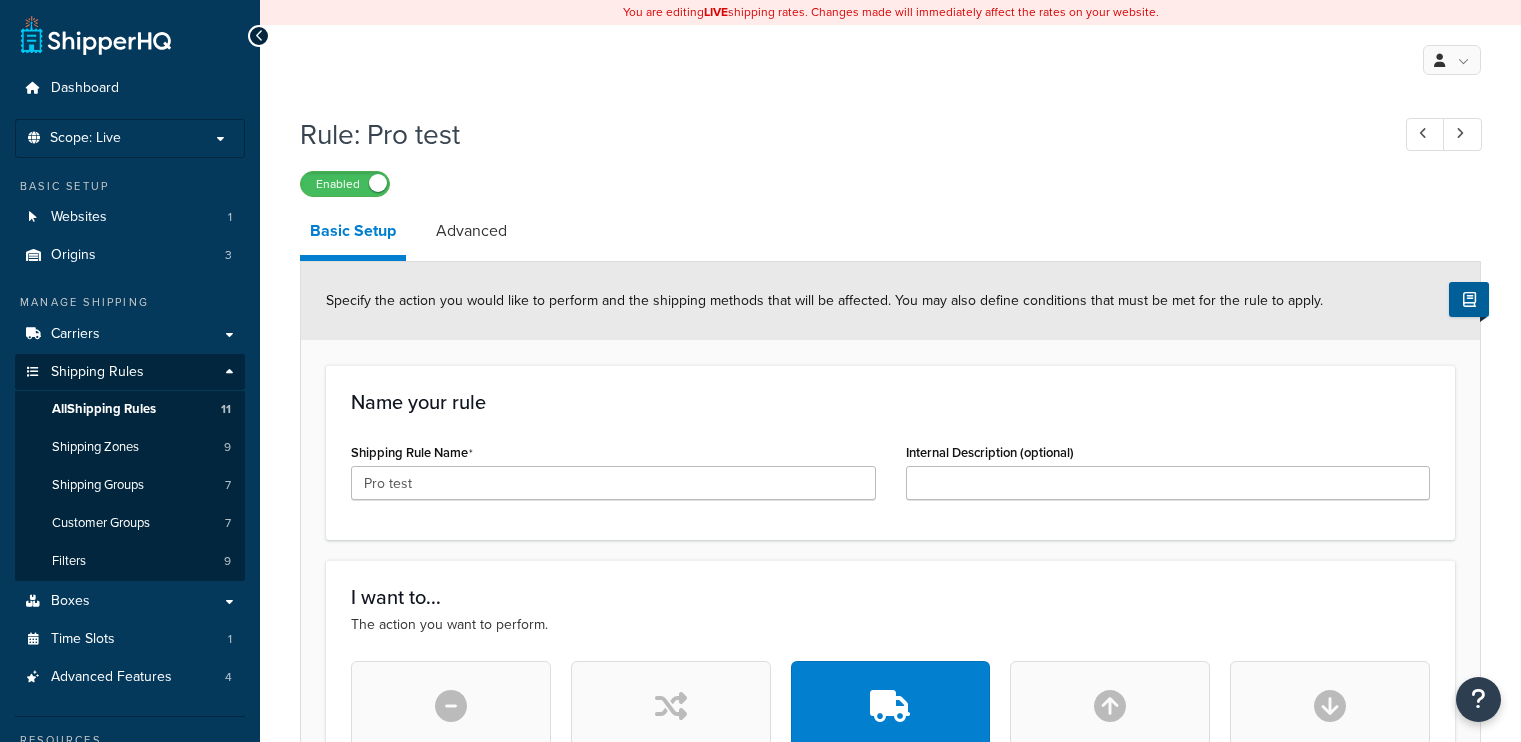 scroll, scrollTop: 0, scrollLeft: 0, axis: both 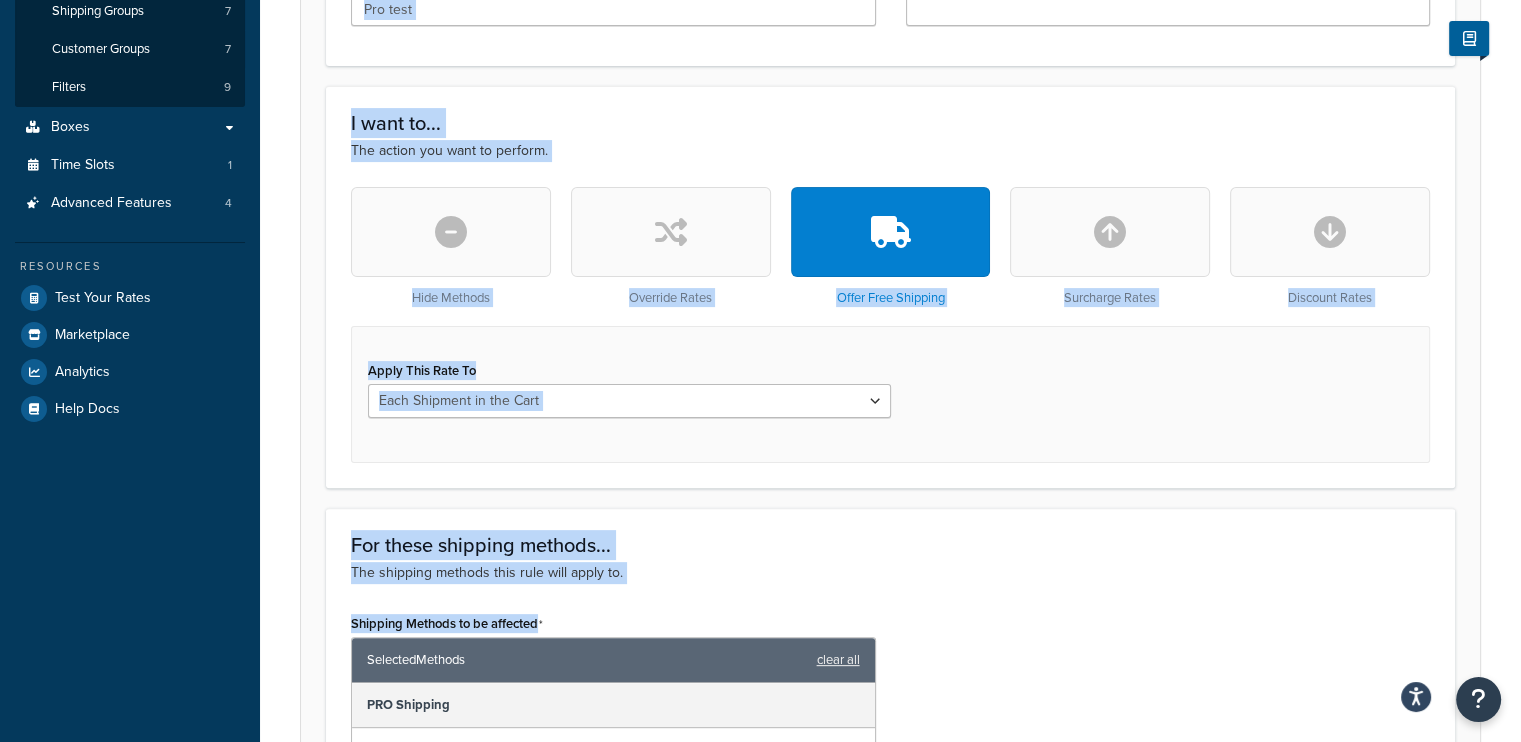 drag, startPoint x: 290, startPoint y: 81, endPoint x: 947, endPoint y: 607, distance: 841.6205 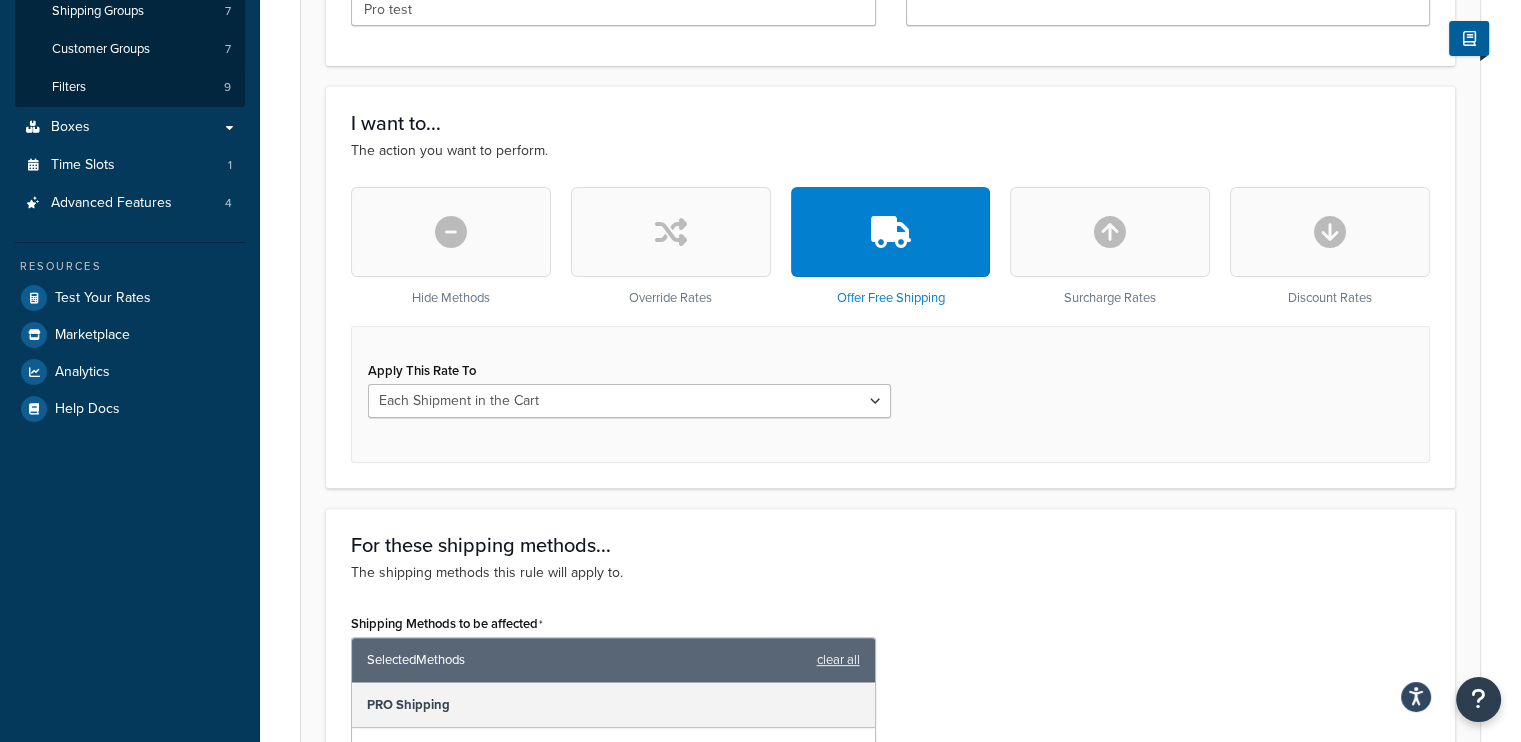 click on "Shipping Methods to be affected Selected  Methods clear all PRO Shipping Fixed Add  Methods" at bounding box center (890, 718) 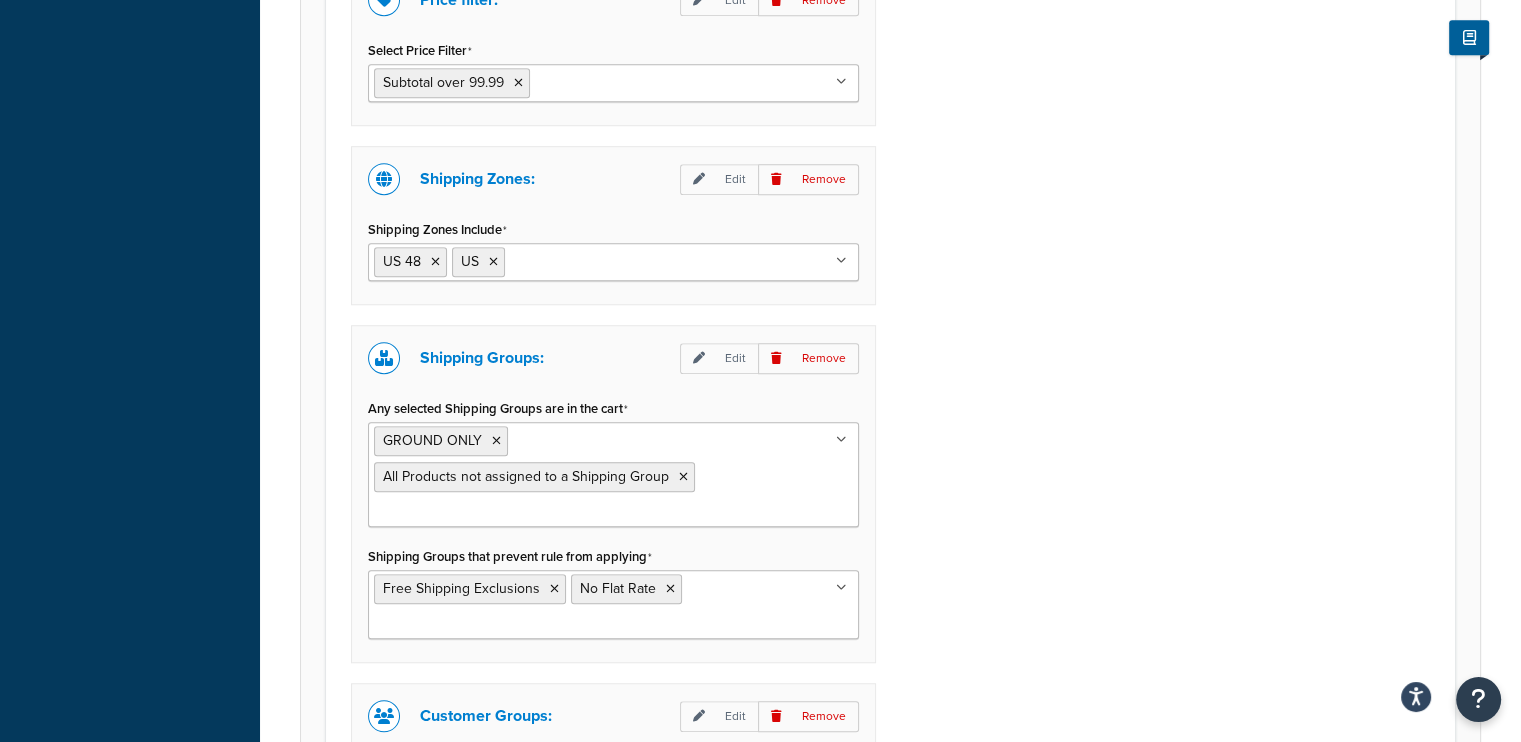 scroll, scrollTop: 1545, scrollLeft: 0, axis: vertical 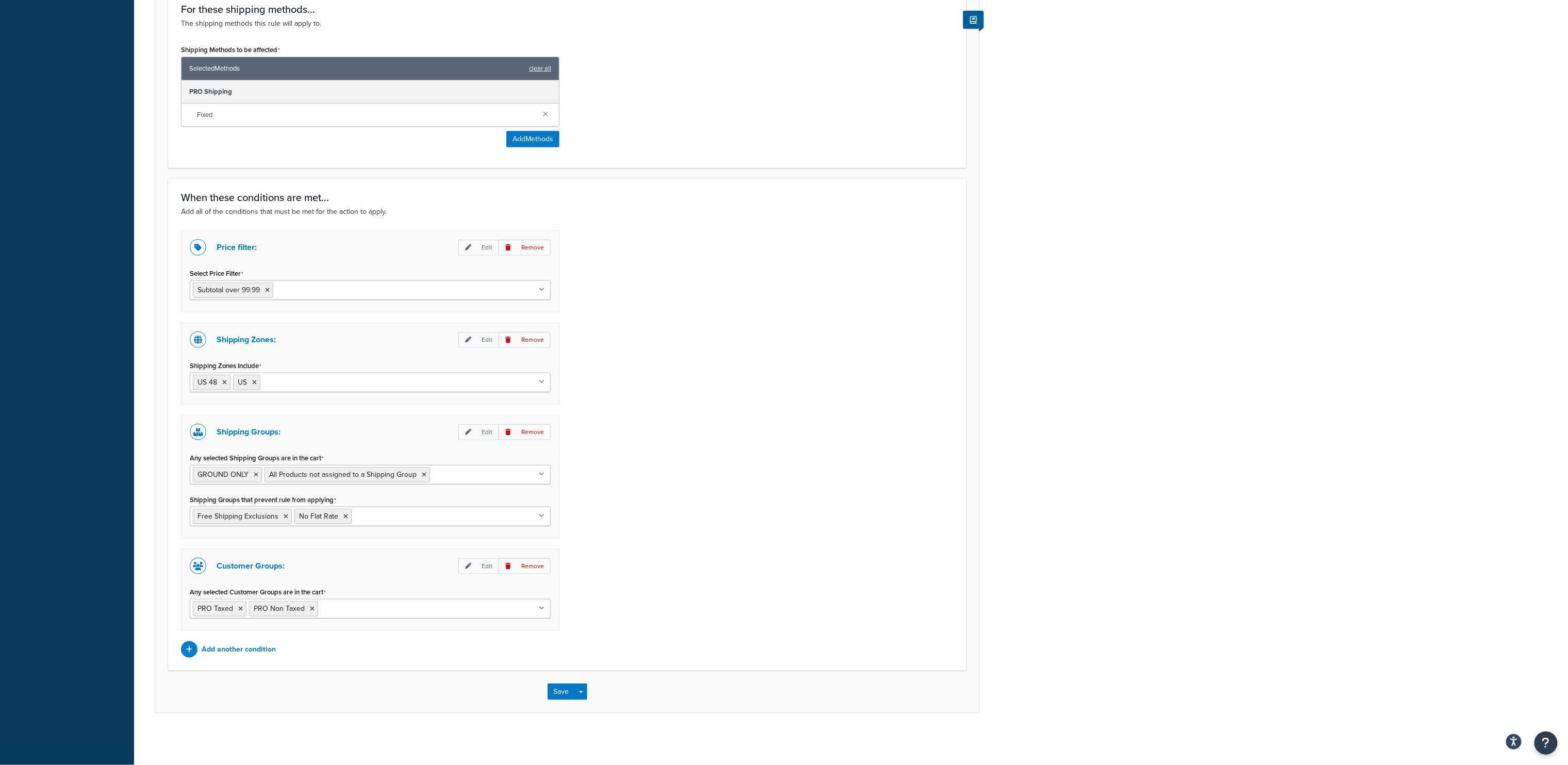 drag, startPoint x: 781, startPoint y: 1, endPoint x: 1078, endPoint y: 198, distance: 356.39585 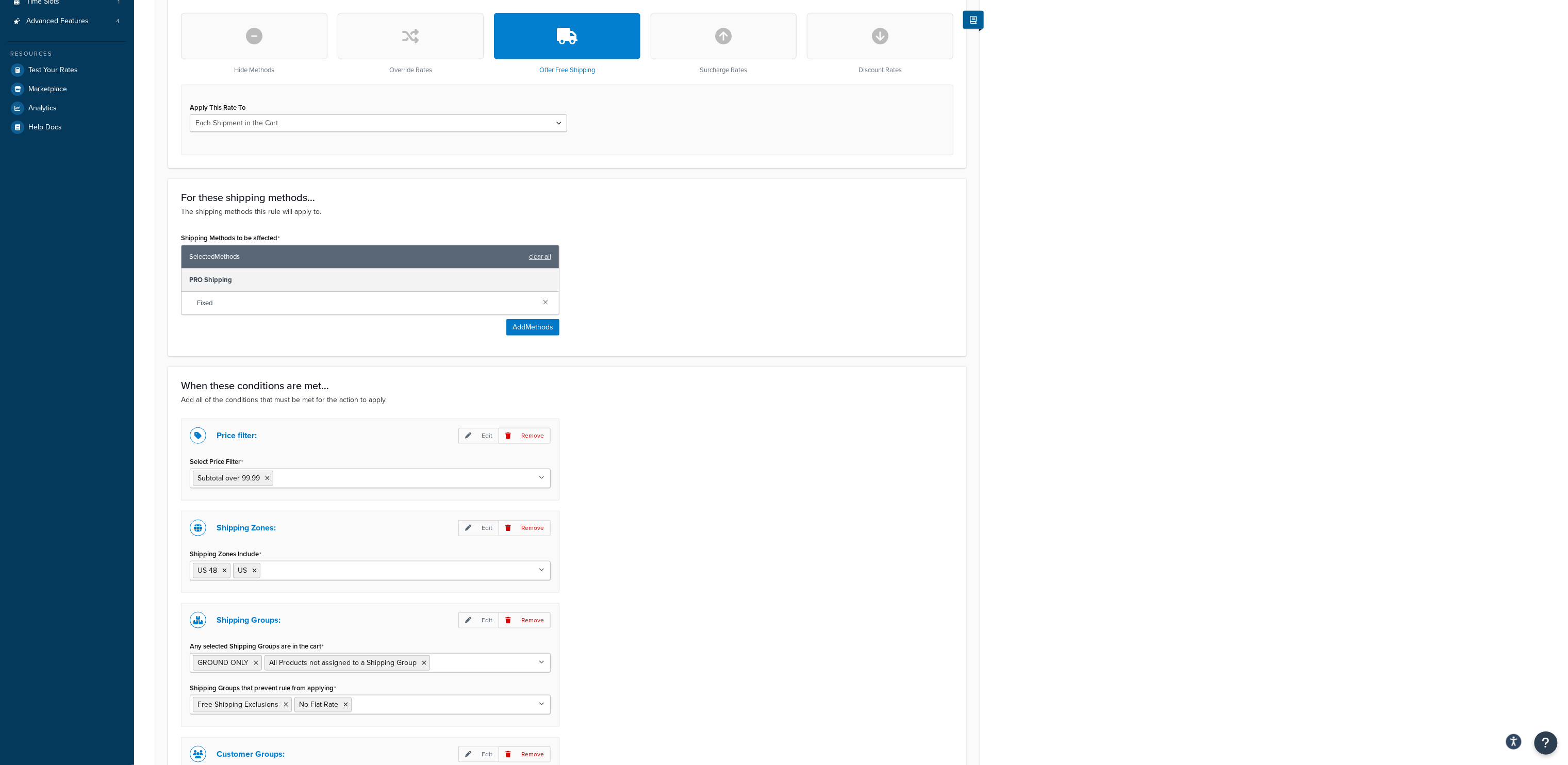 scroll, scrollTop: 347, scrollLeft: 0, axis: vertical 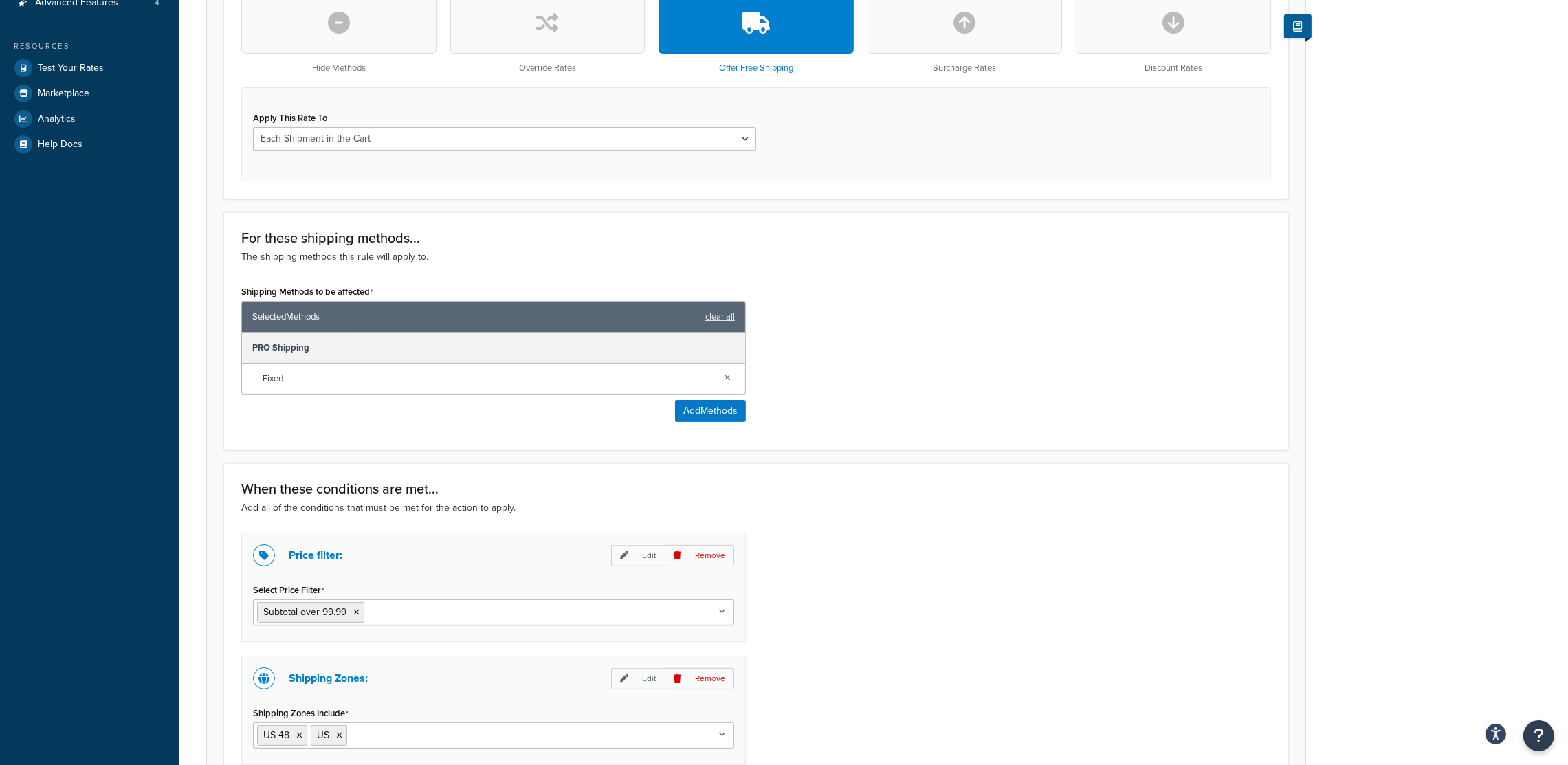 drag, startPoint x: 2110, startPoint y: 4, endPoint x: 1121, endPoint y: 385, distance: 1059.85 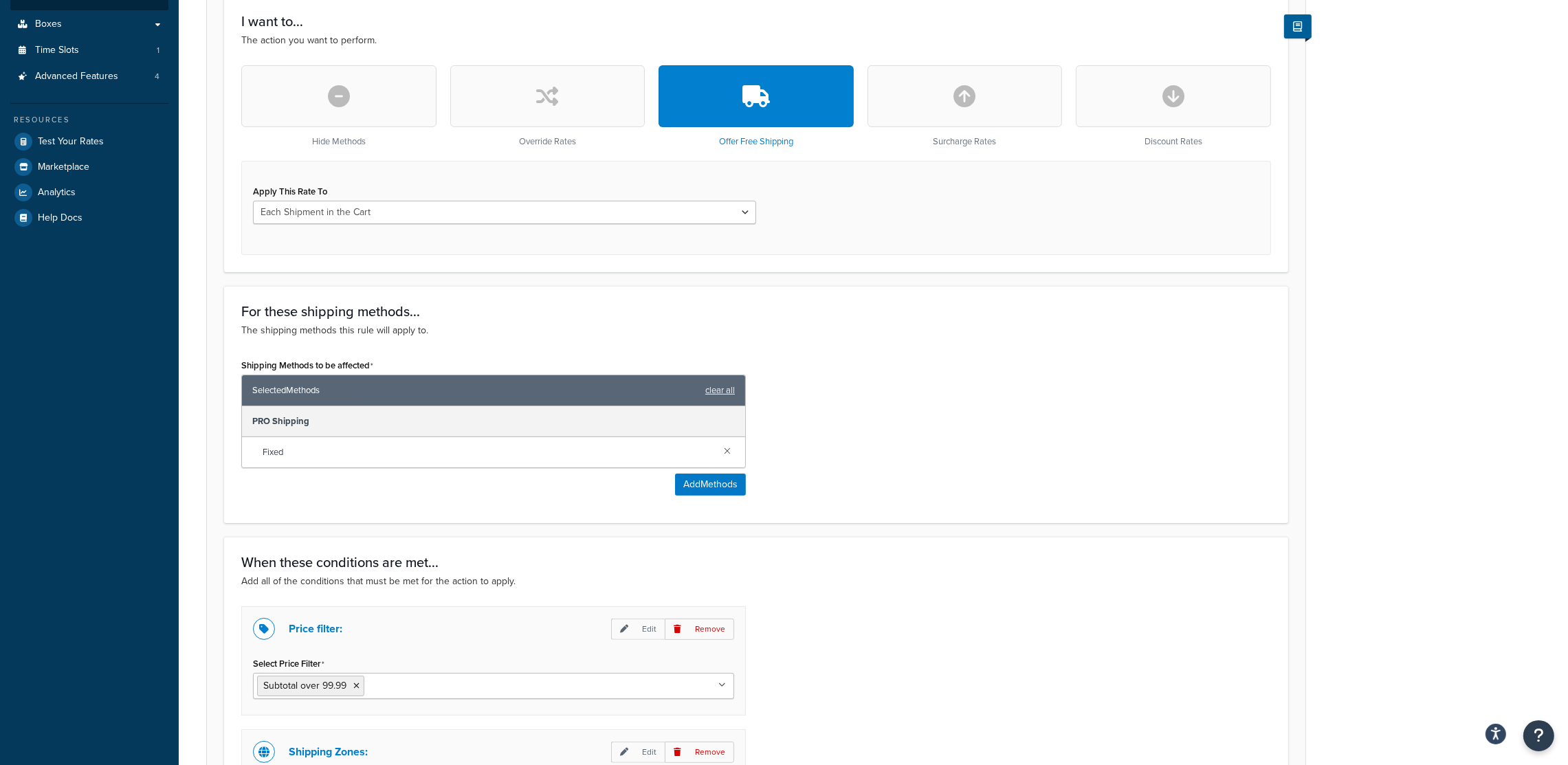 scroll, scrollTop: 376, scrollLeft: 0, axis: vertical 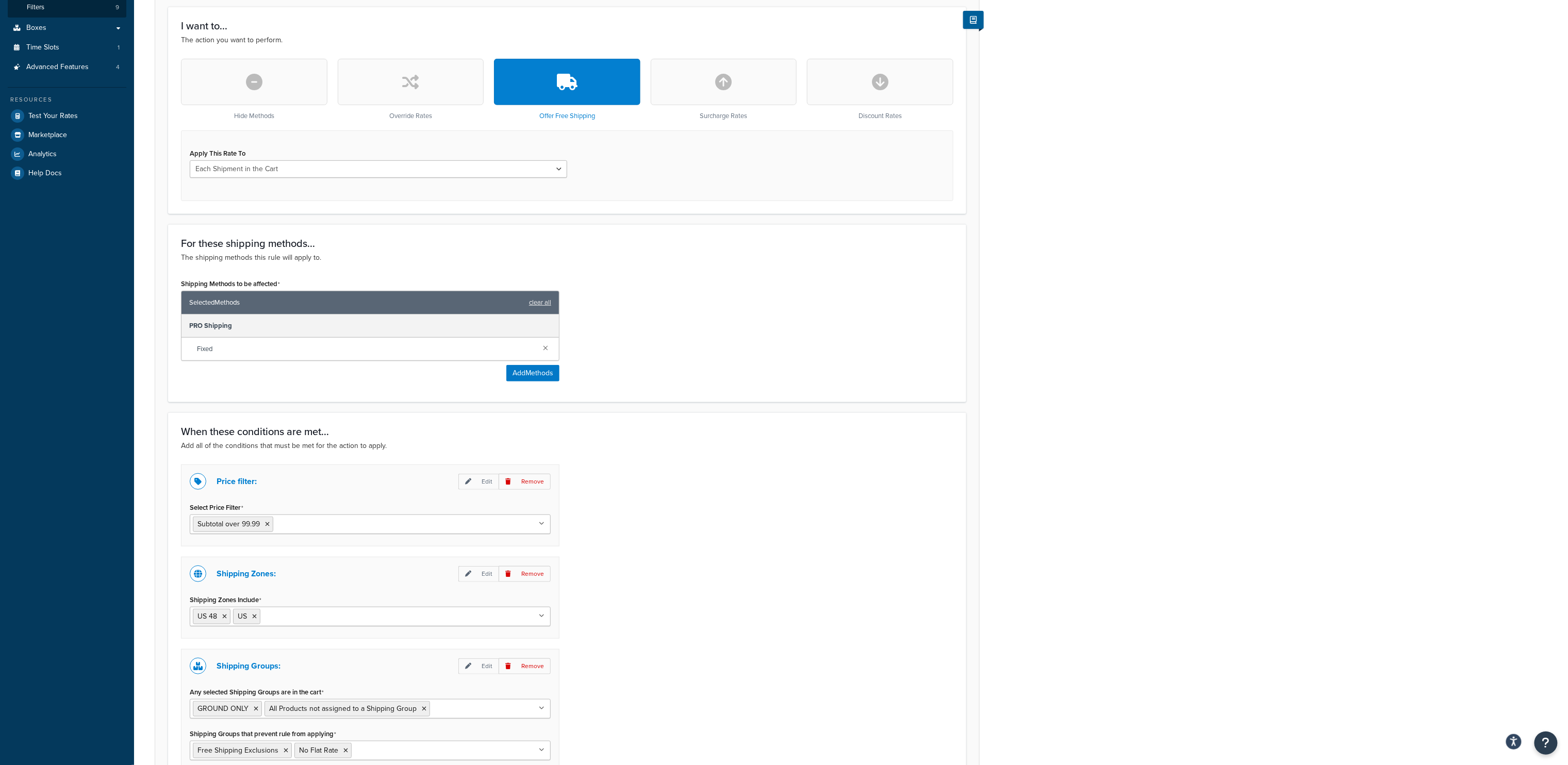 drag, startPoint x: 1157, startPoint y: 5, endPoint x: 1112, endPoint y: 245, distance: 244.1823 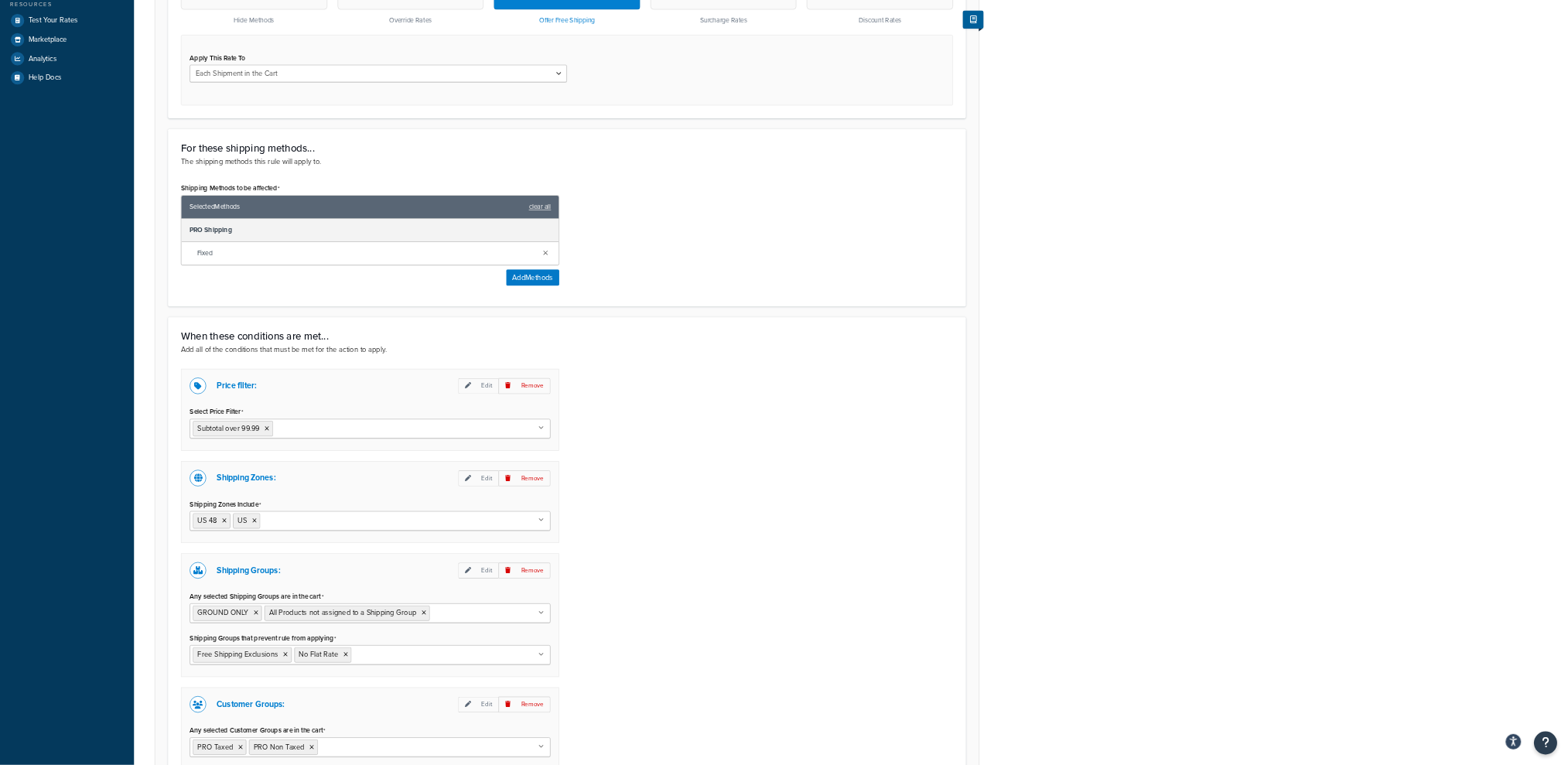 scroll, scrollTop: 564, scrollLeft: 0, axis: vertical 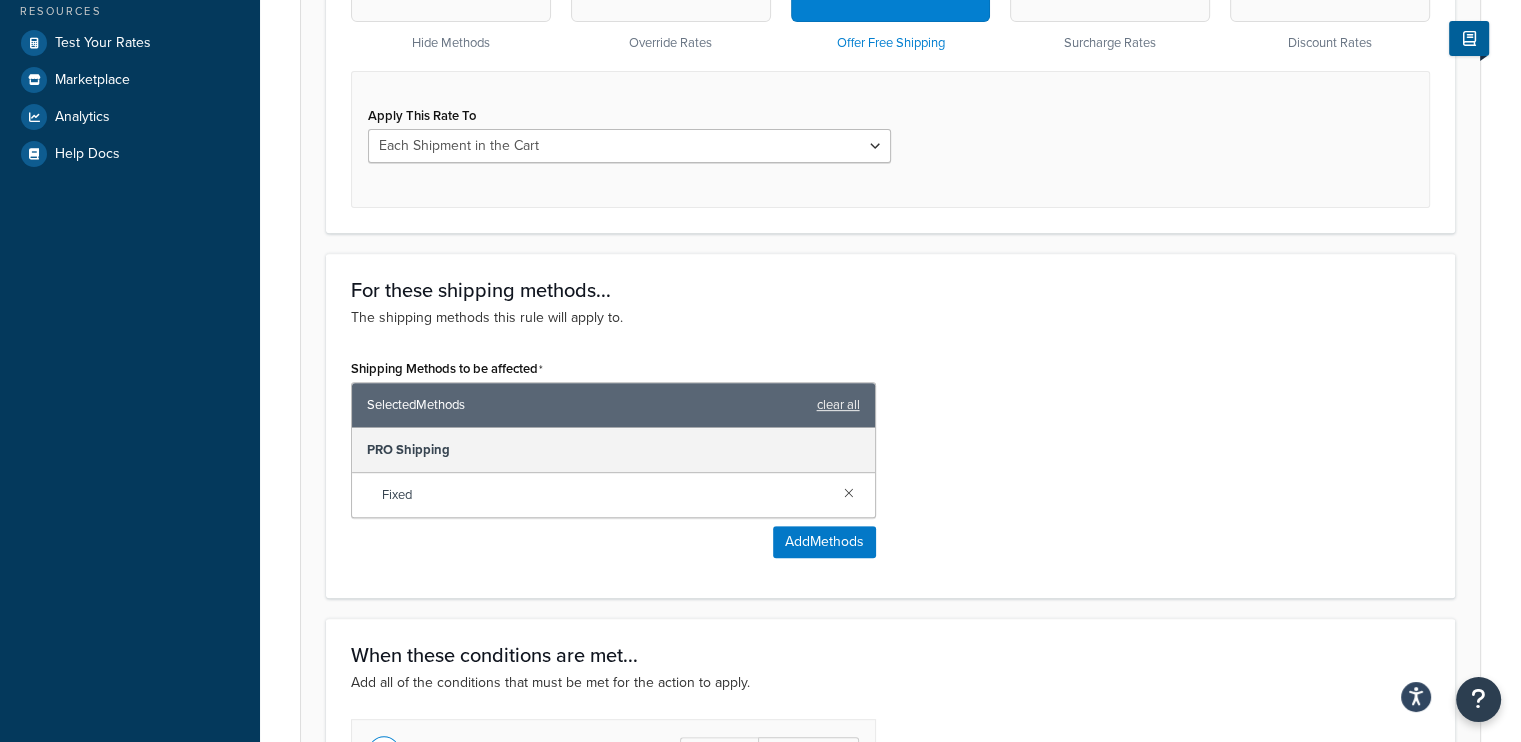 drag, startPoint x: 3033, startPoint y: 2, endPoint x: 1010, endPoint y: 326, distance: 2048.7812 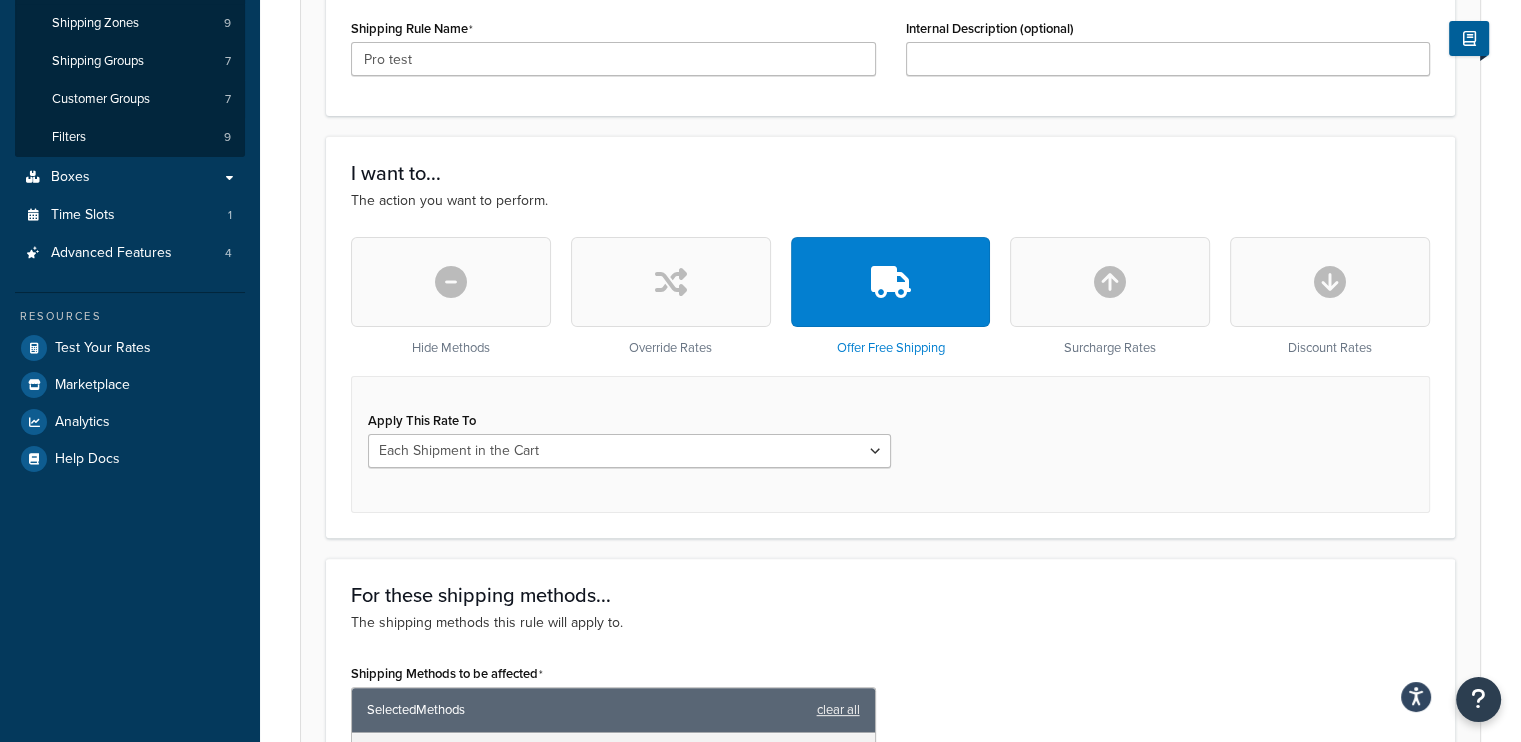 scroll, scrollTop: 0, scrollLeft: 0, axis: both 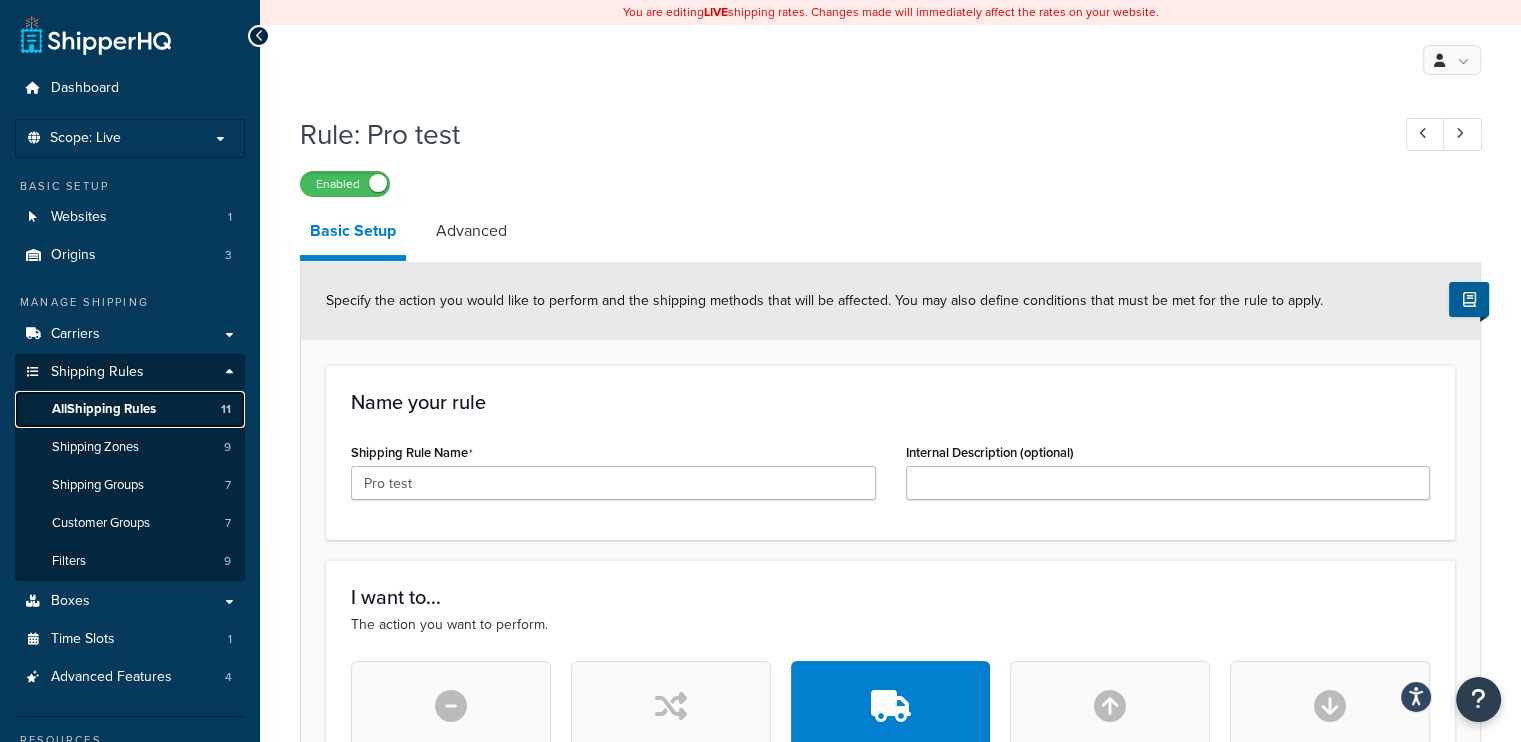 click on "All  Shipping Rules" at bounding box center [104, 409] 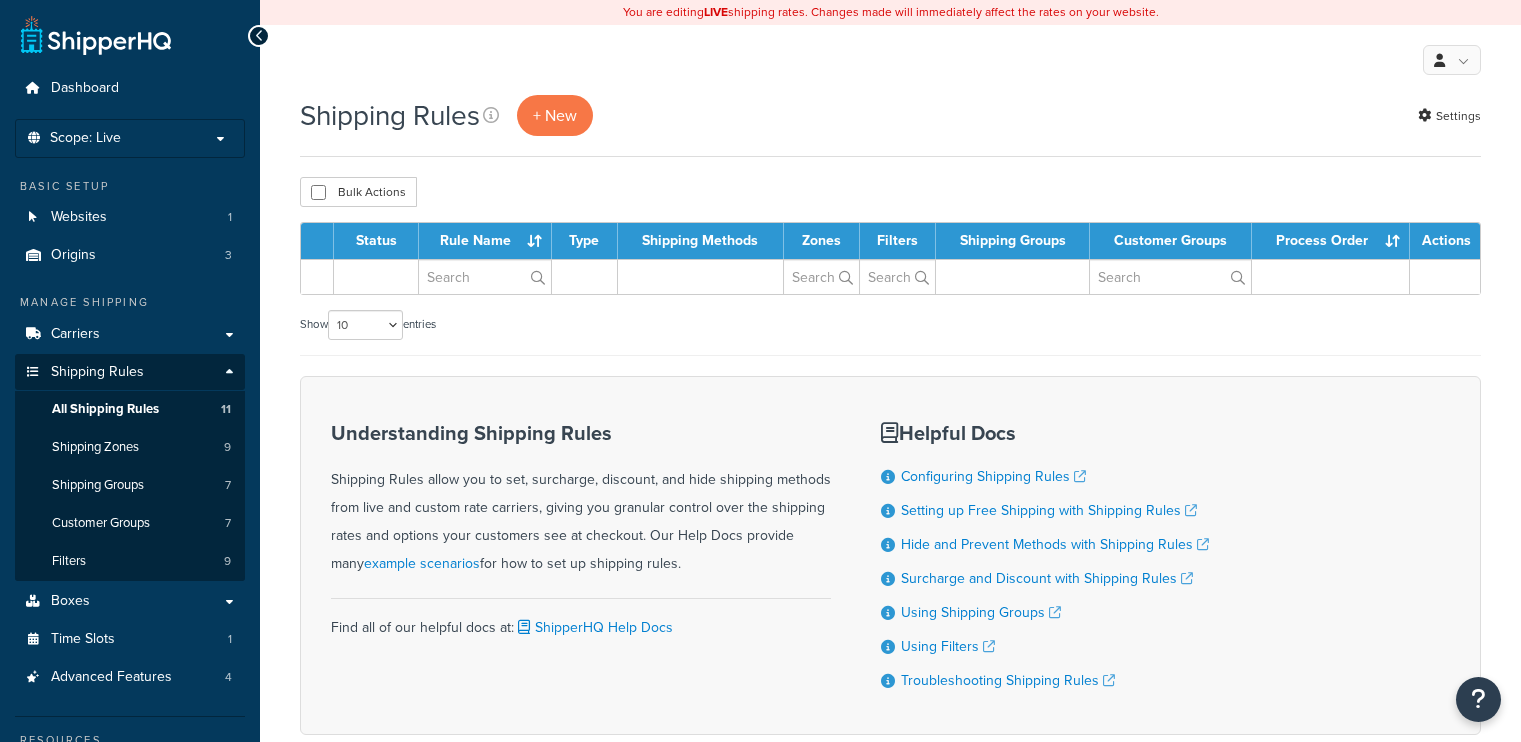 scroll, scrollTop: 0, scrollLeft: 0, axis: both 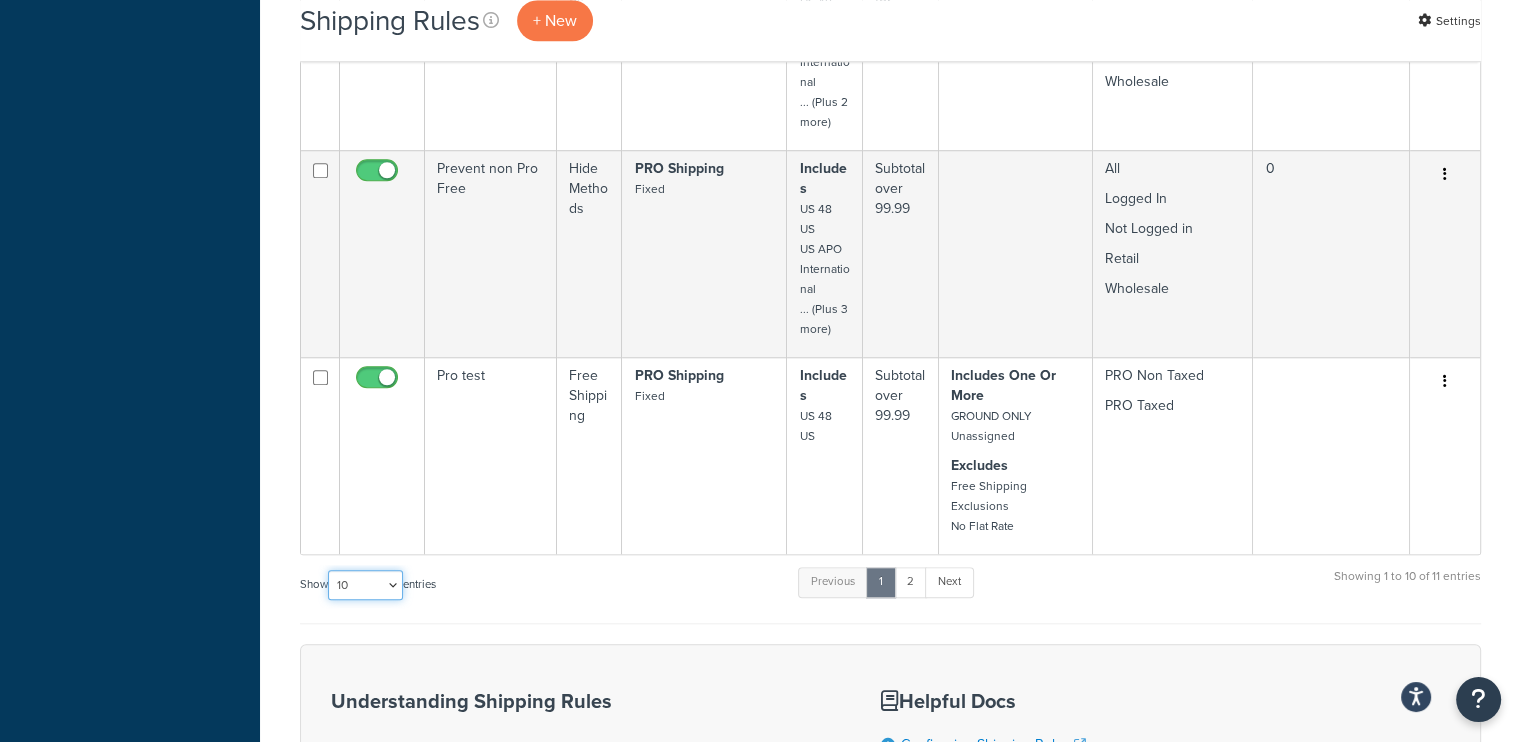 click on "10 15 25 50 100 1000" at bounding box center [365, 585] 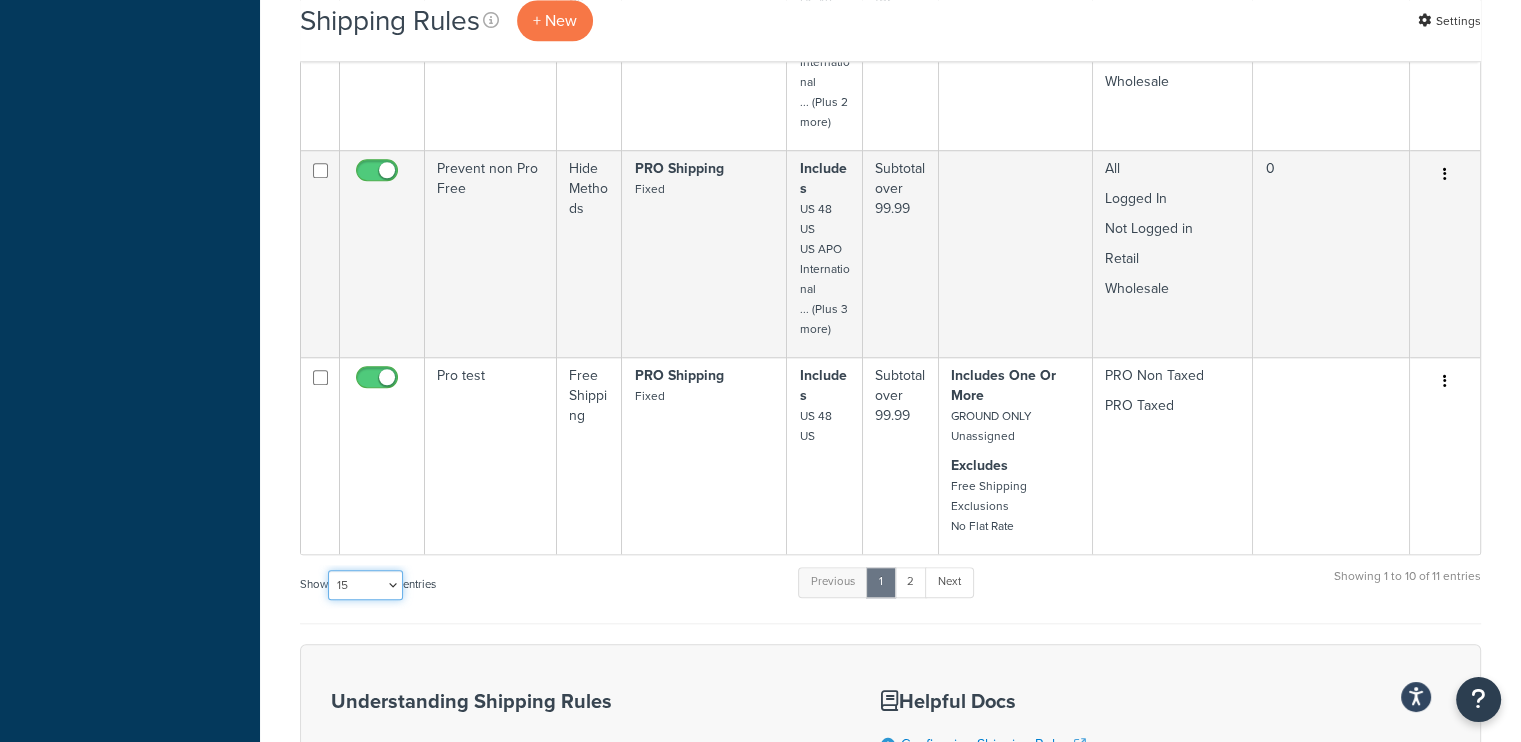 click on "10 15 25 50 100 1000" at bounding box center [365, 585] 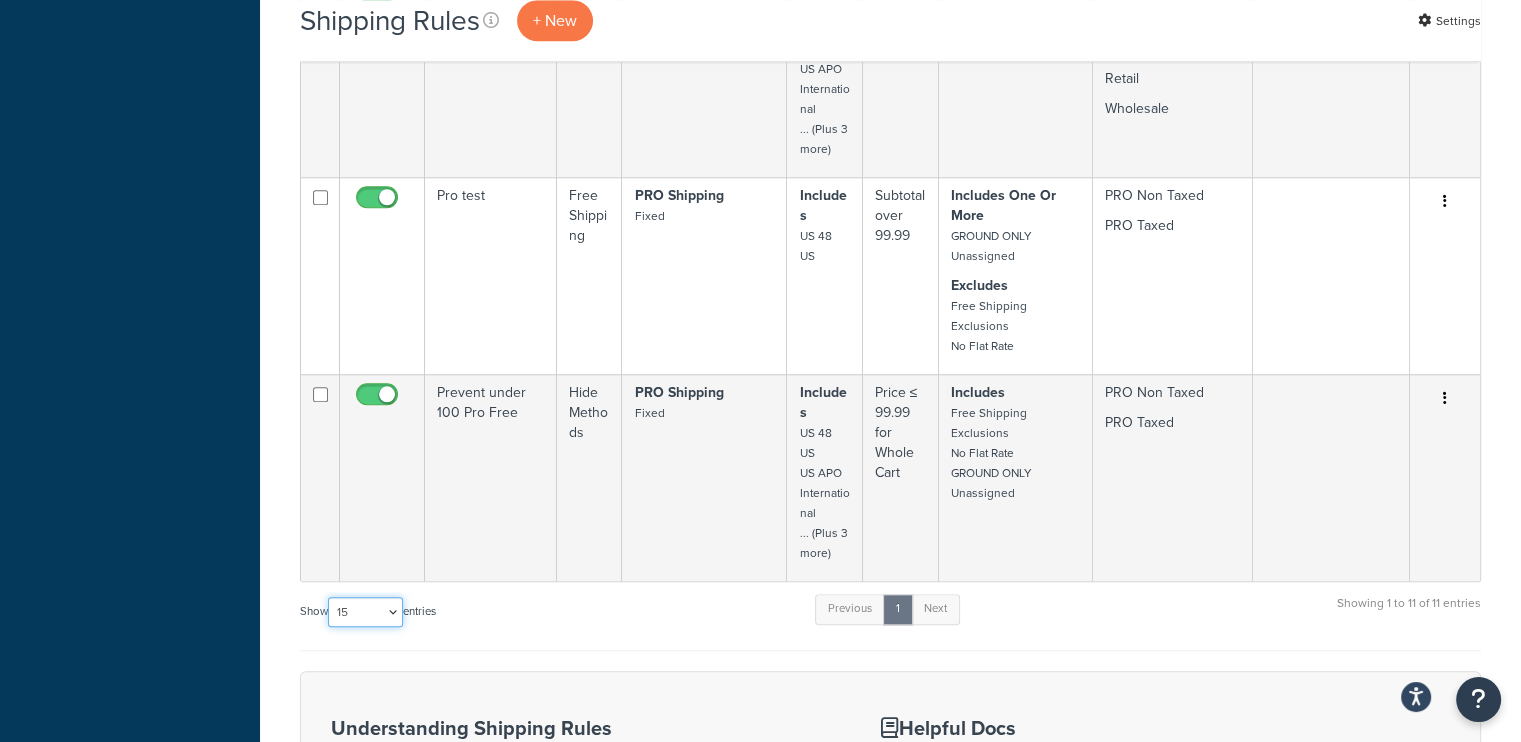 scroll, scrollTop: 1876, scrollLeft: 0, axis: vertical 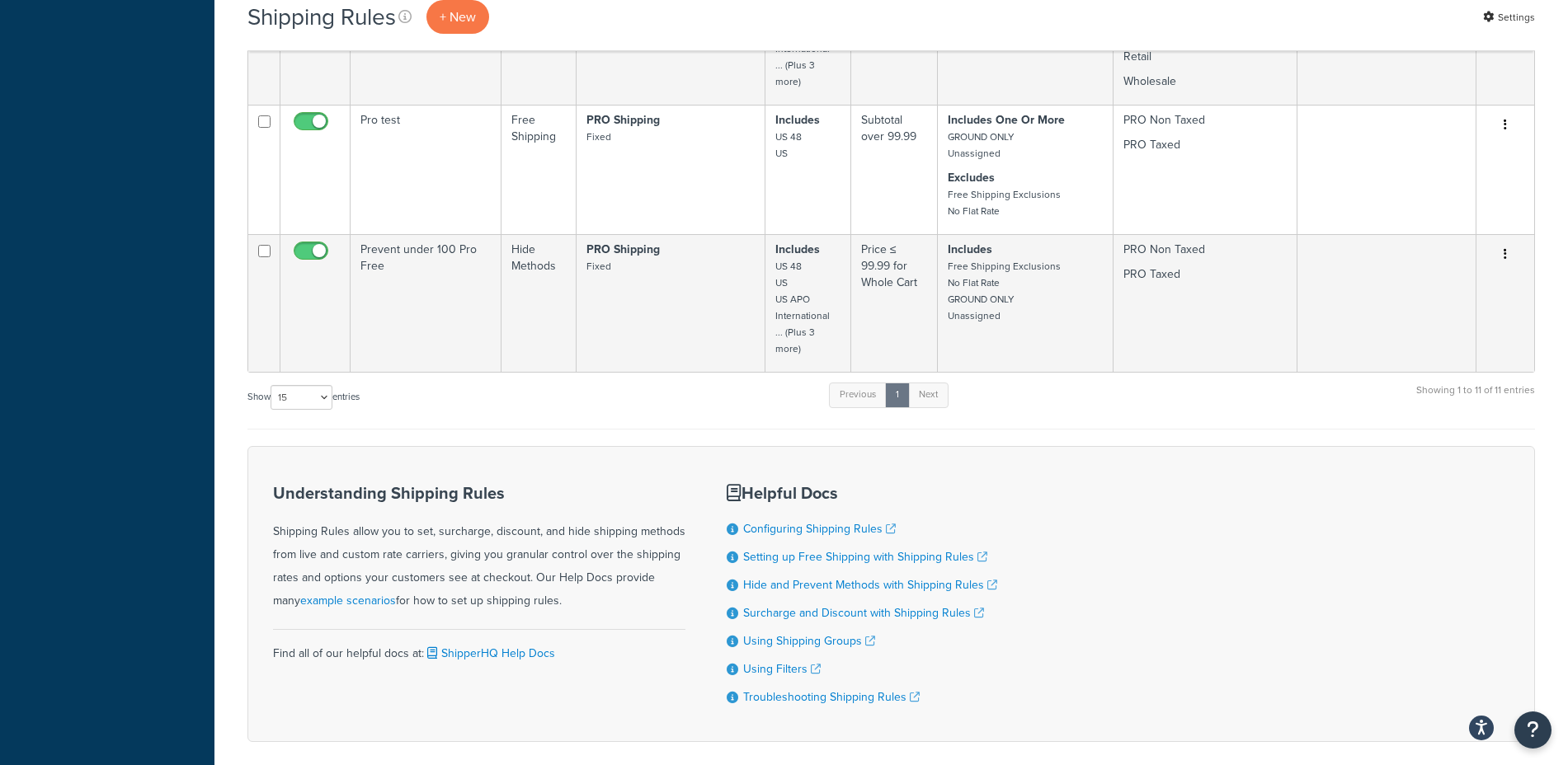 drag, startPoint x: 1234, startPoint y: 1, endPoint x: 1192, endPoint y: 451, distance: 451.9558 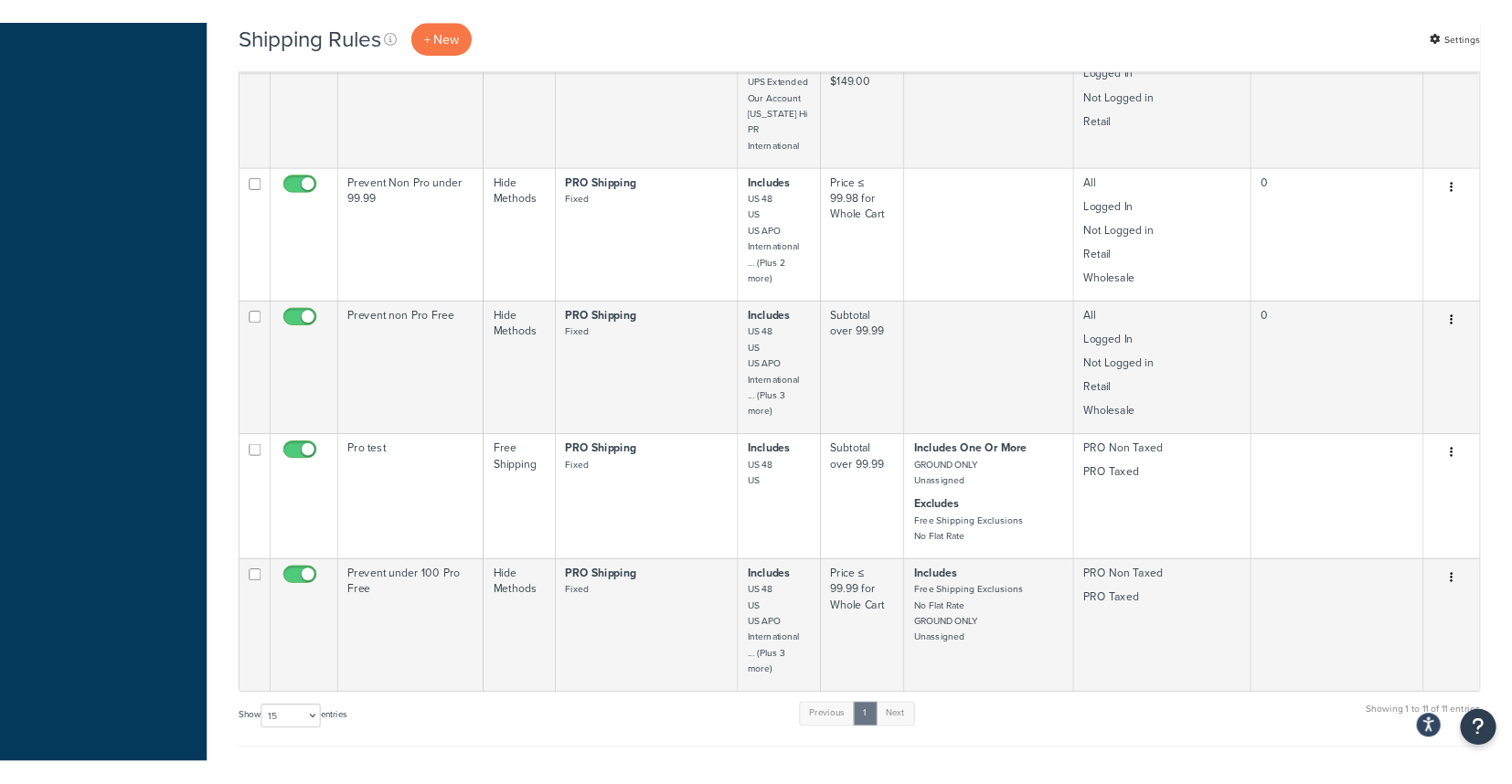 scroll, scrollTop: 1097, scrollLeft: 0, axis: vertical 